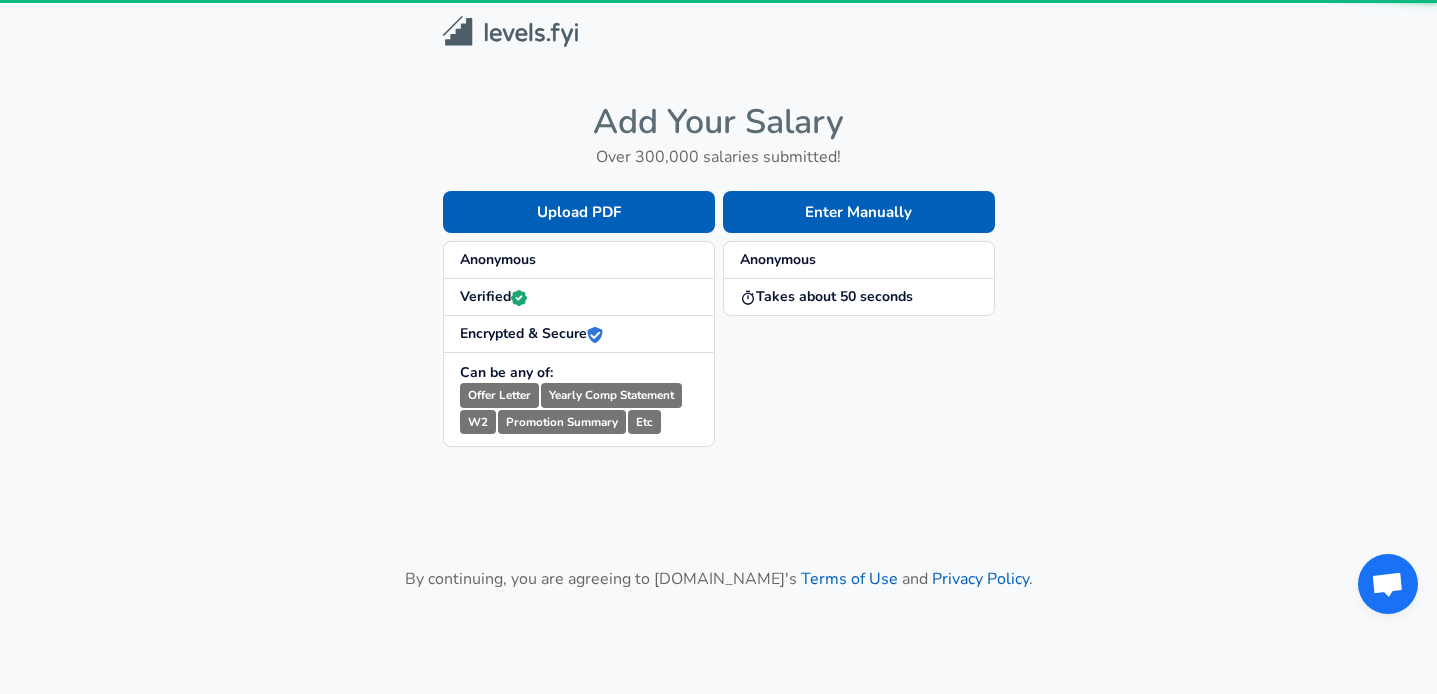 scroll, scrollTop: 0, scrollLeft: 0, axis: both 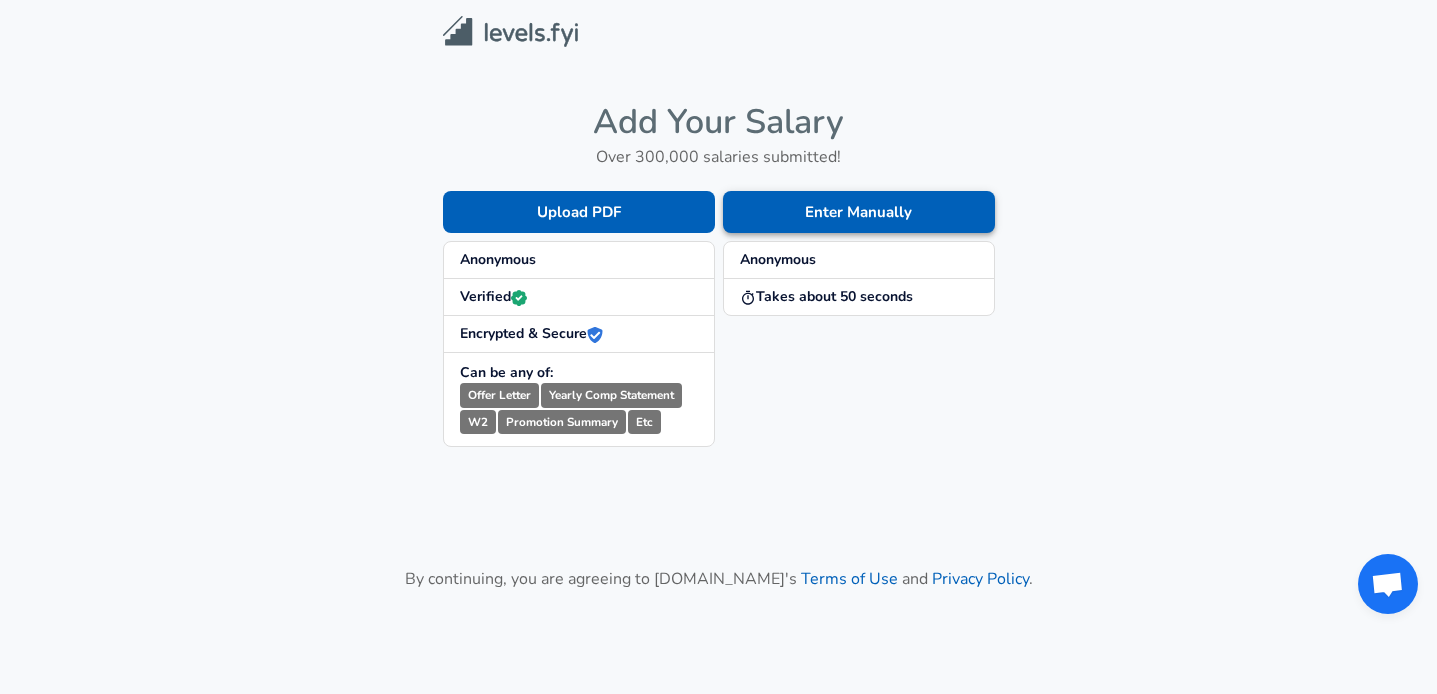 click on "Enter Manually" at bounding box center [859, 212] 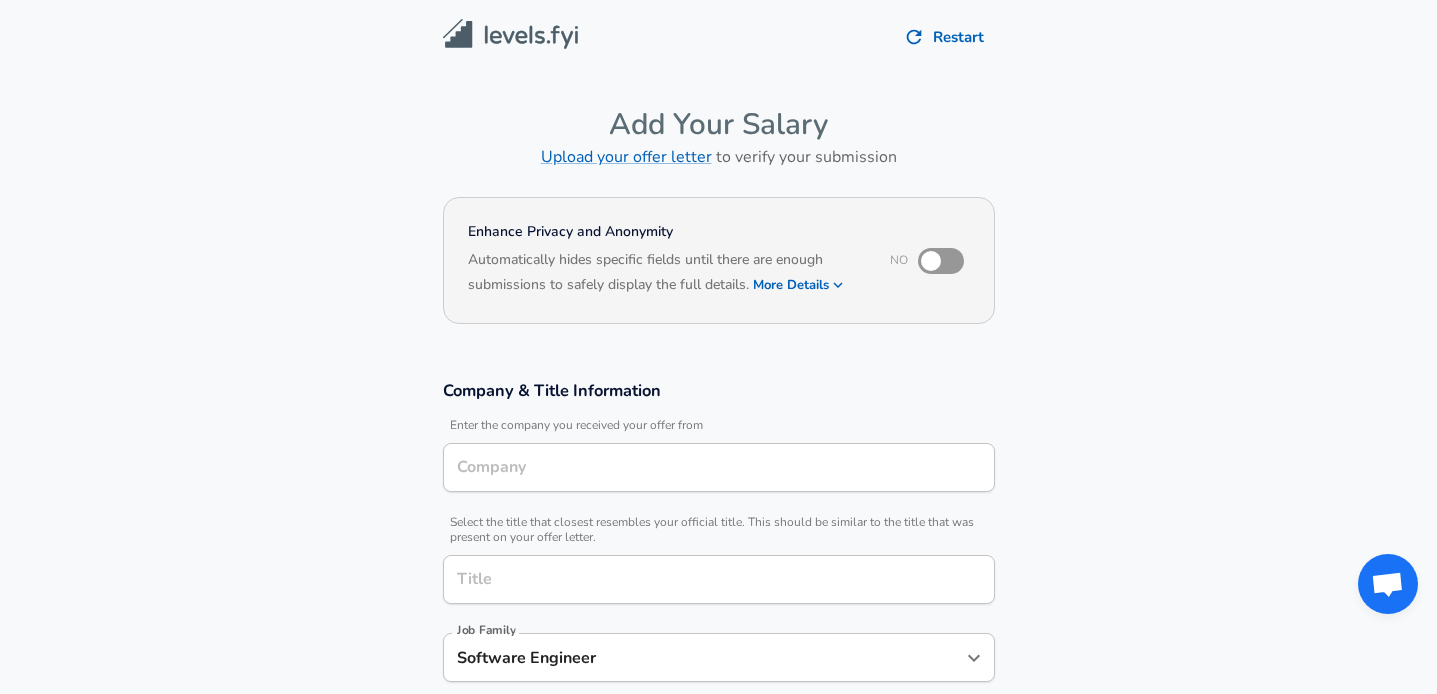 type on "Dow" 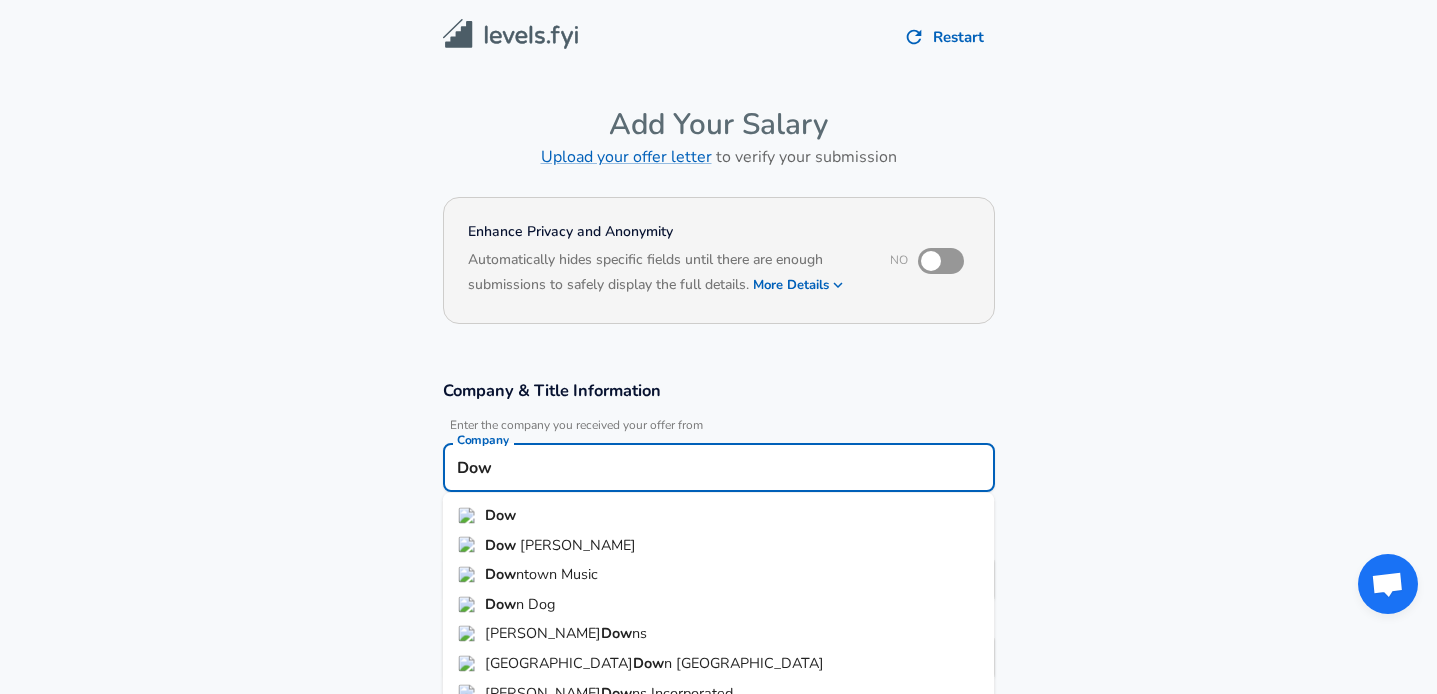 click on "Dow" at bounding box center (719, 467) 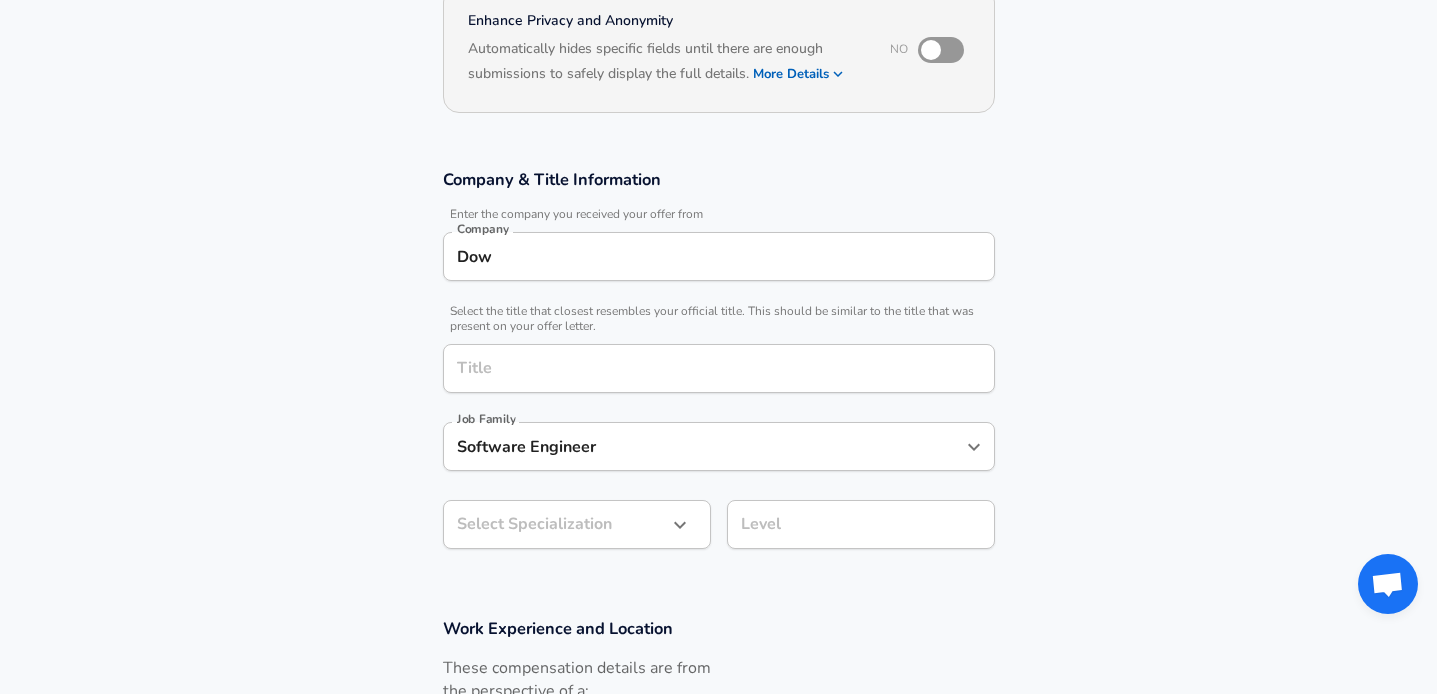 scroll, scrollTop: 226, scrollLeft: 0, axis: vertical 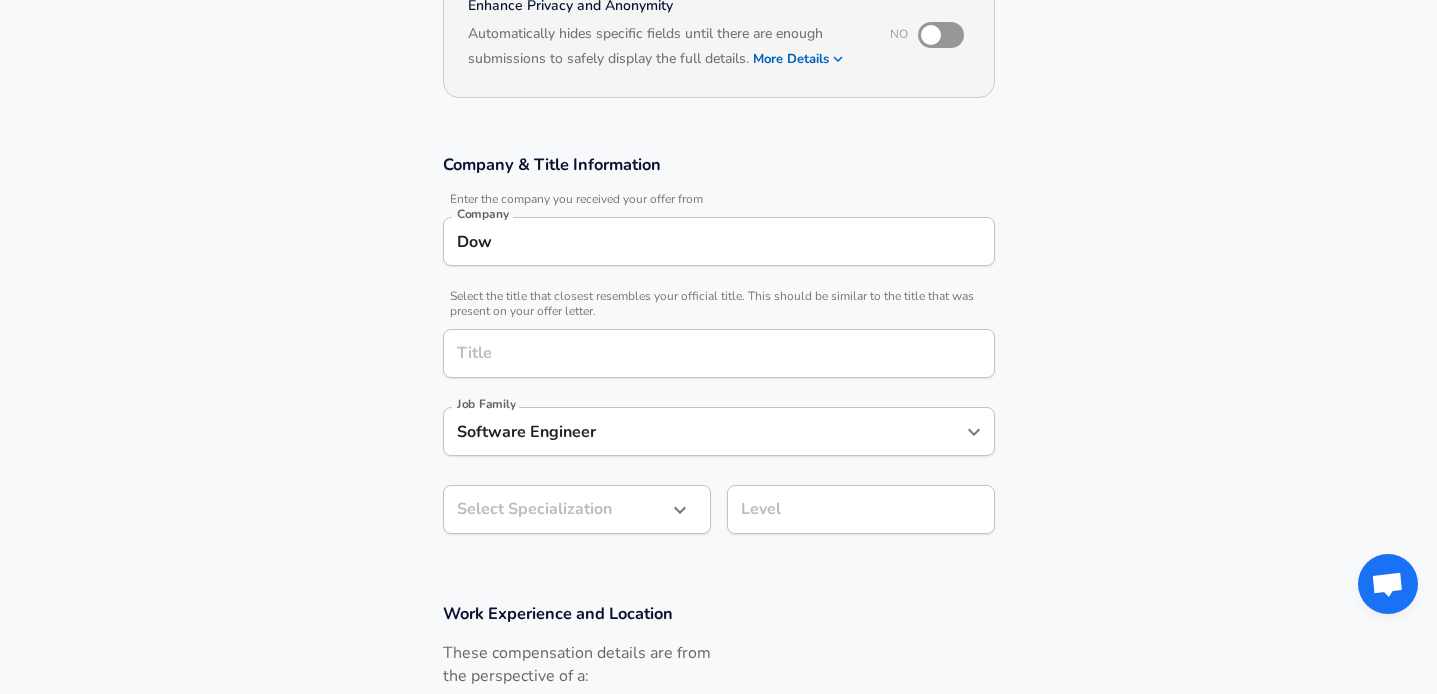 click on "Software Engineer Job Family" at bounding box center (719, 431) 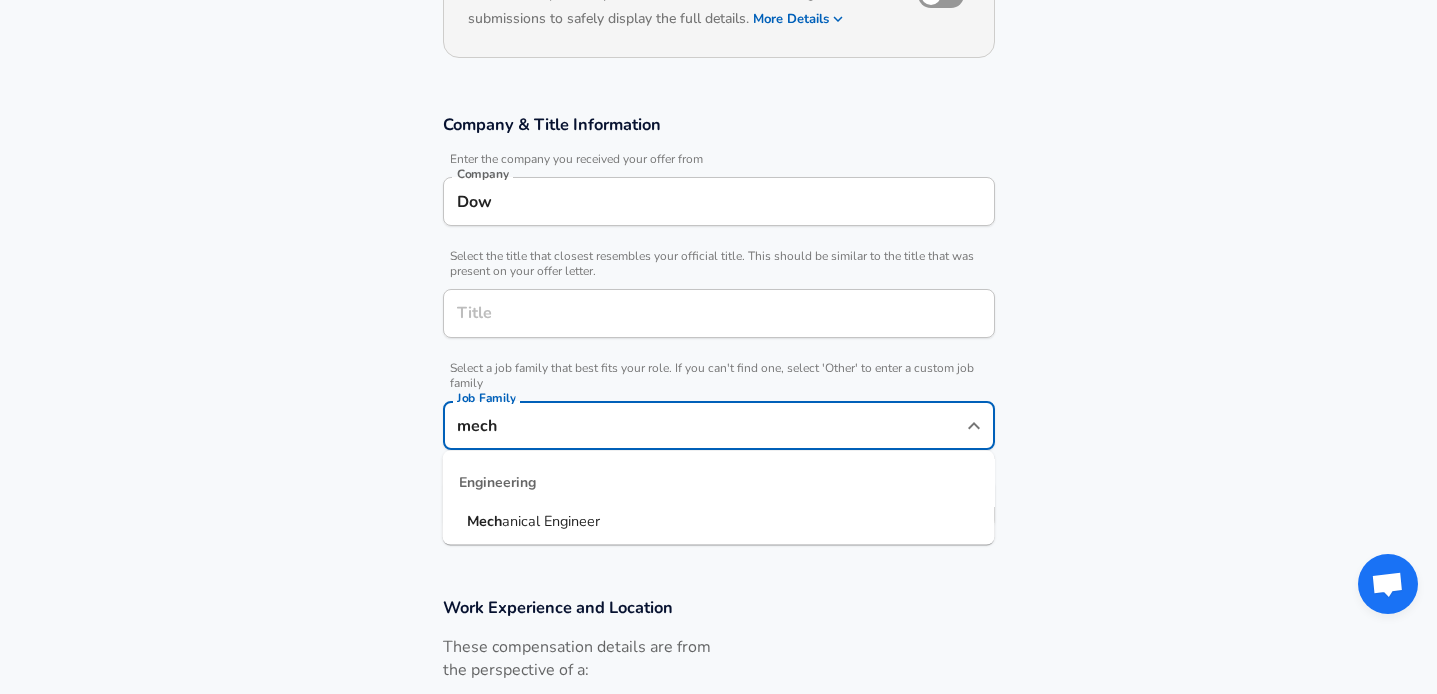 click on "Mech anical Engineer" at bounding box center (719, 522) 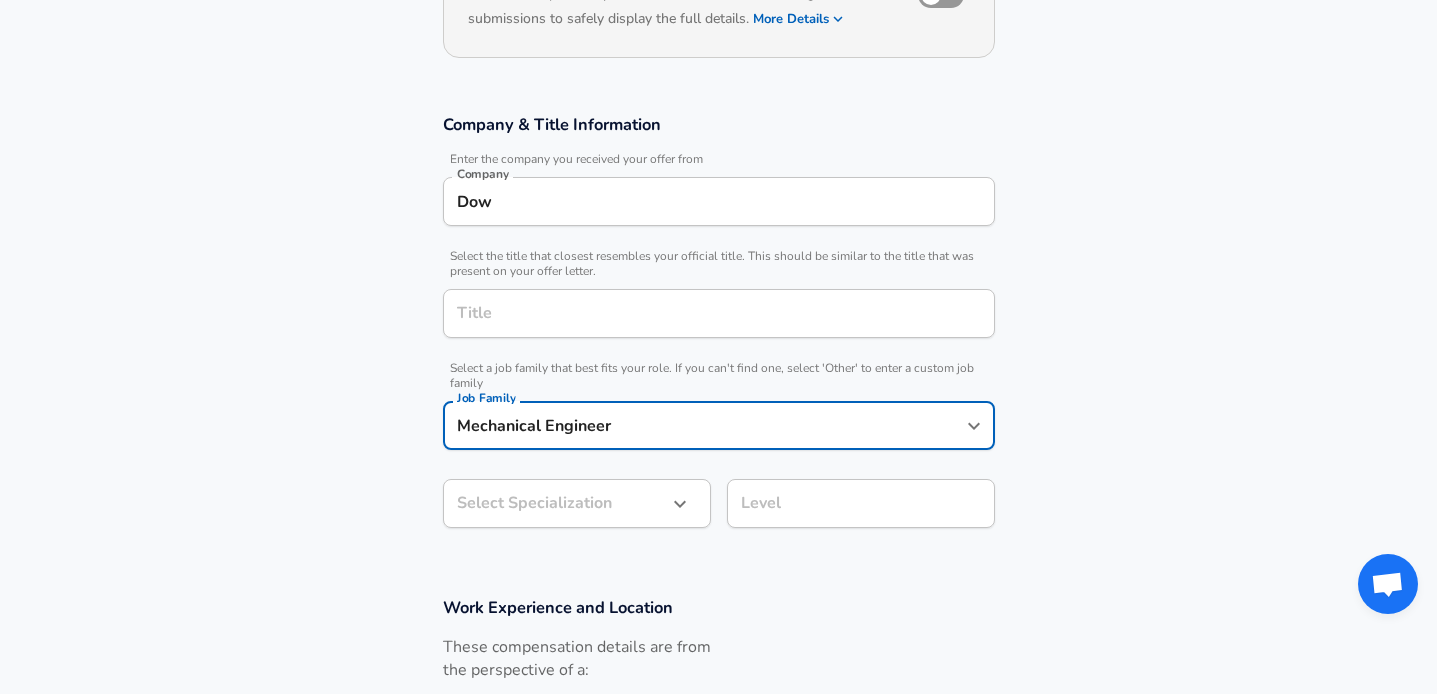 type on "Mechanical Engineer" 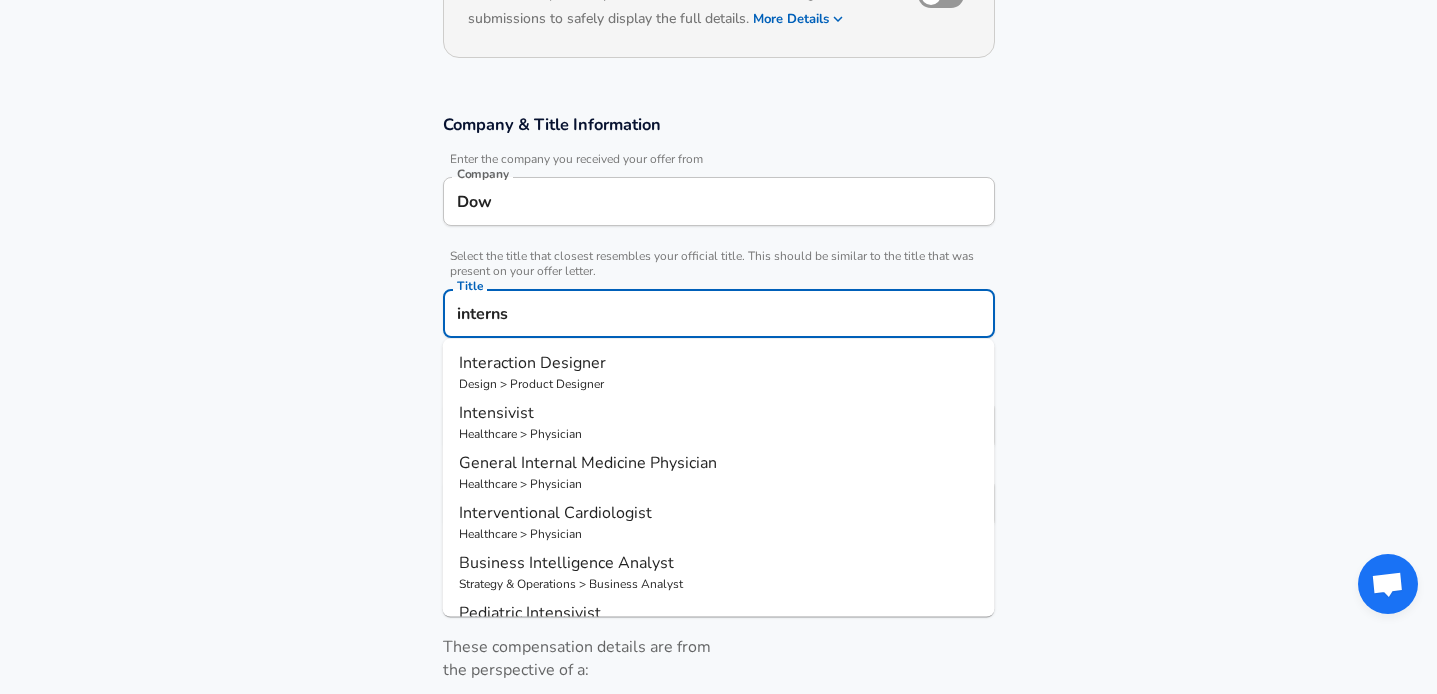 click on "interns" at bounding box center (719, 313) 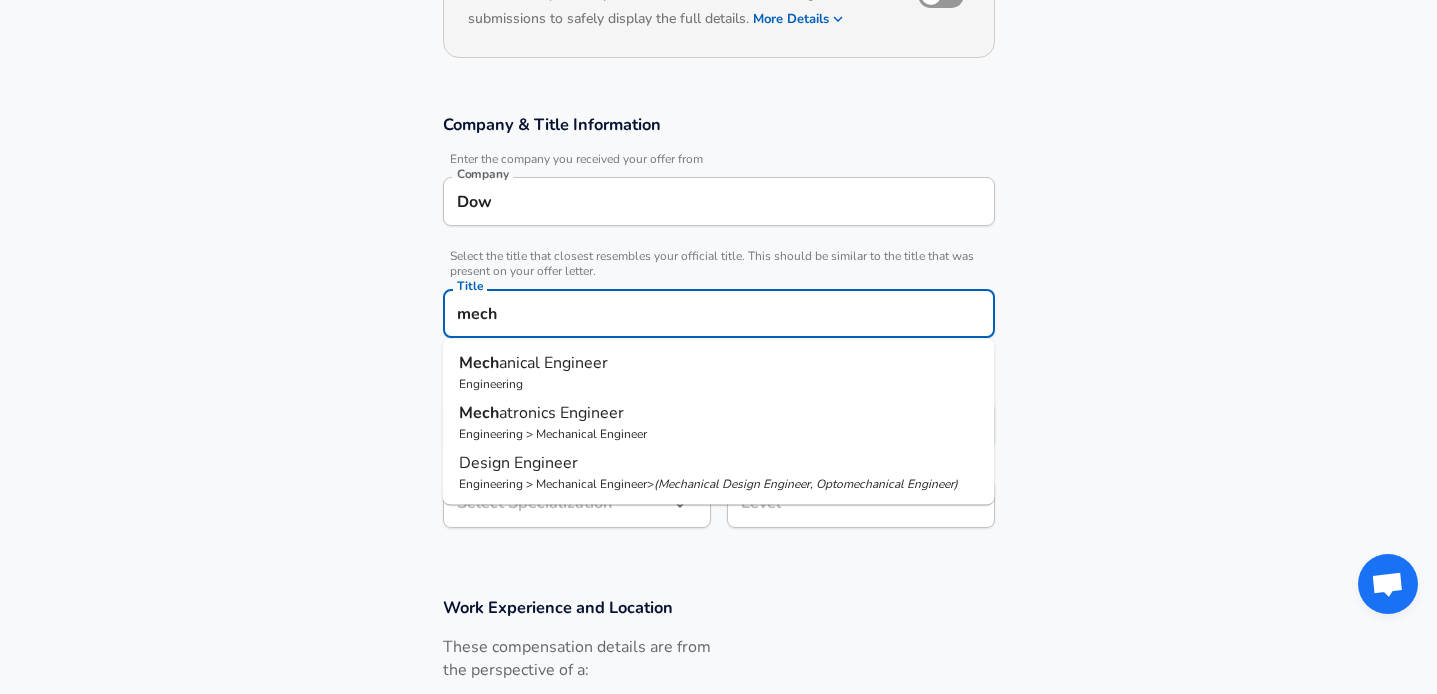 click on "Engineering" at bounding box center [719, 384] 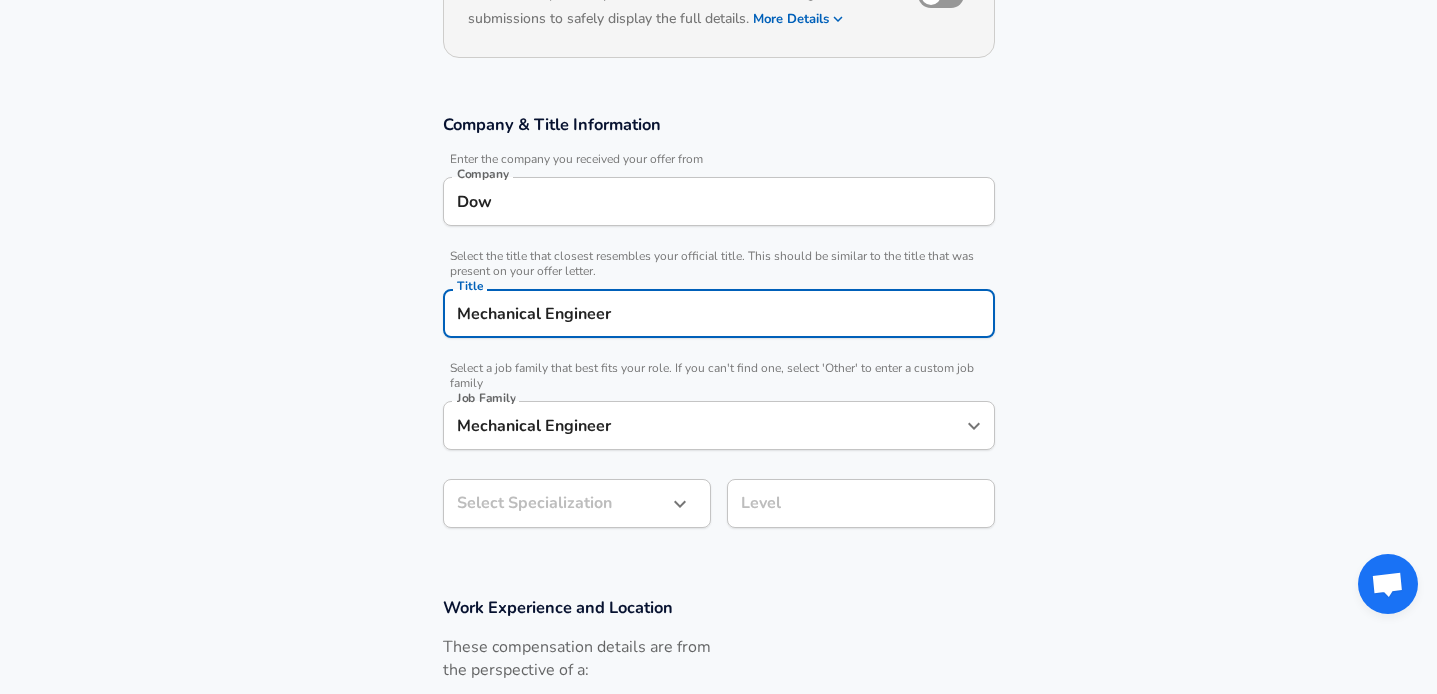 type on "Mechanical Engineer" 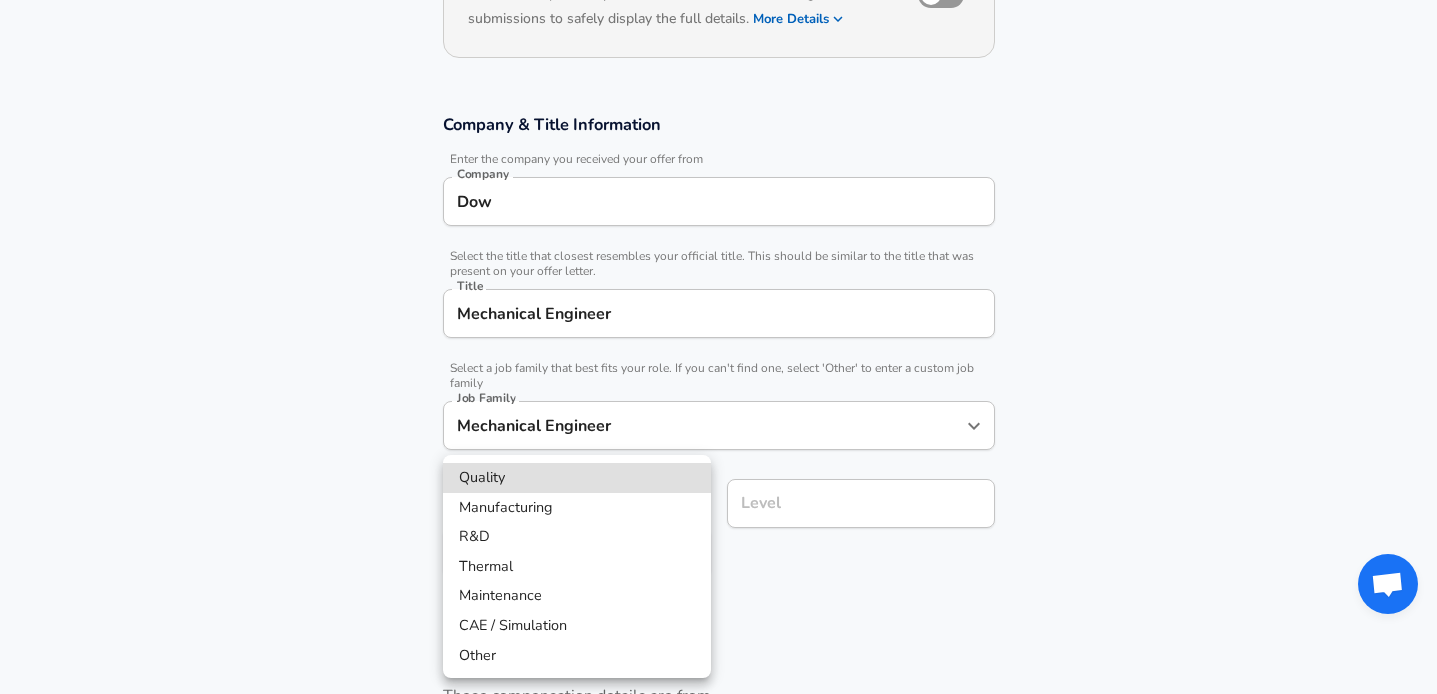 click on "Restart Add Your Salary Upload your offer letter   to verify your submission Enhance Privacy and Anonymity No Automatically hides specific fields until there are enough submissions to safely display the full details.   More Details Based on your submission and the data points that we have already collected, we will automatically hide and anonymize specific fields if there aren't enough data points to remain sufficiently anonymous. Company & Title Information   Enter the company you received your offer from Company Dow Company   Select the title that closest resembles your official title. This should be similar to the title that was present on your offer letter. Title Mechanical Engineer Title   Select a job family that best fits your role. If you can't find one, select 'Other' to enter a custom job family Job Family Mechanical Engineer Job Family   Select a Specialization that best fits your role. If you can't find one, select 'Other' to enter a custom specialization Select Specialization ​ Level Level" at bounding box center [718, 81] 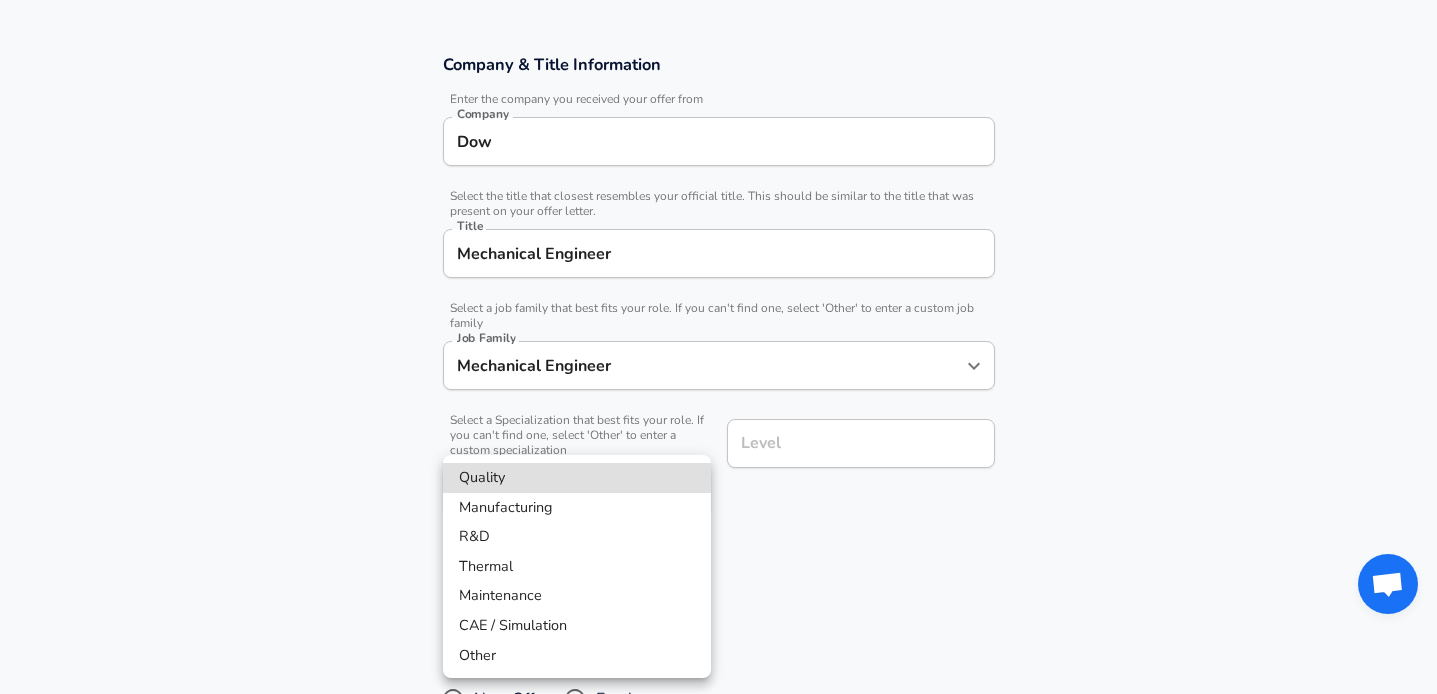 click on "R&D" at bounding box center (577, 537) 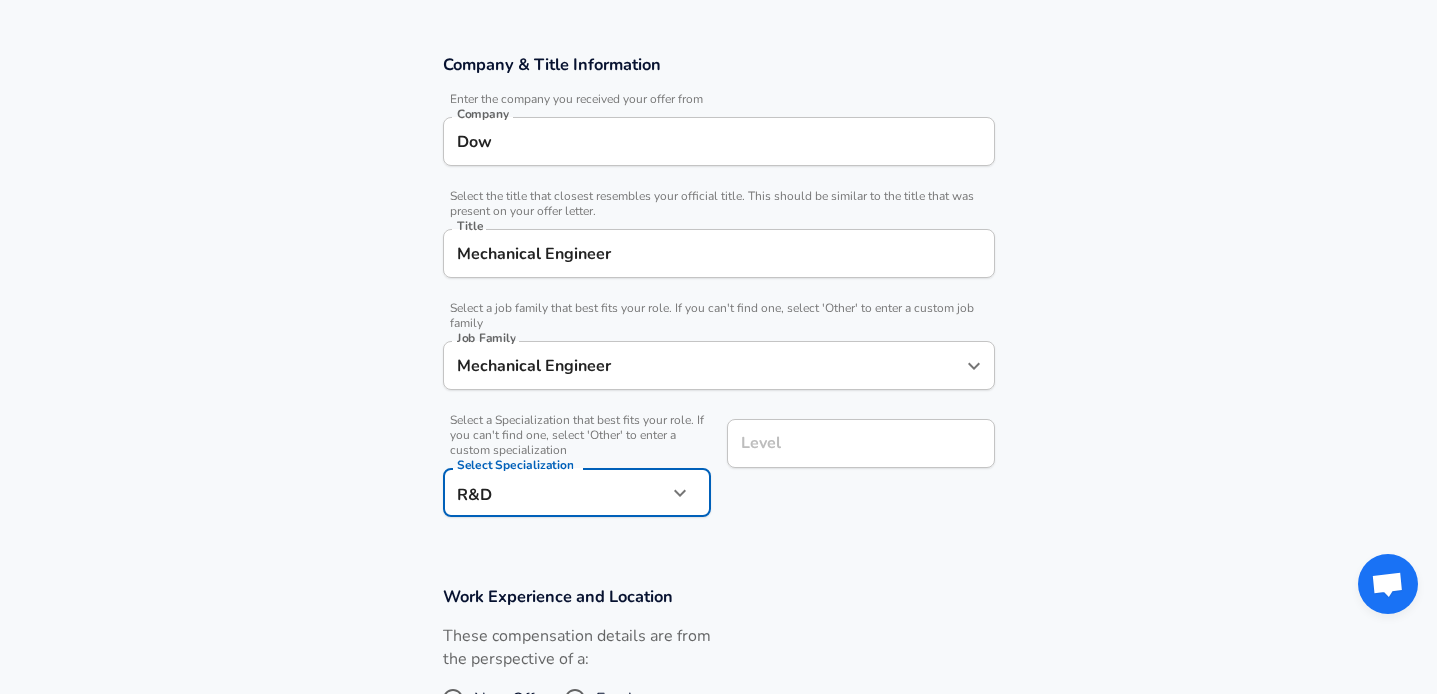 click on "Level" at bounding box center [861, 443] 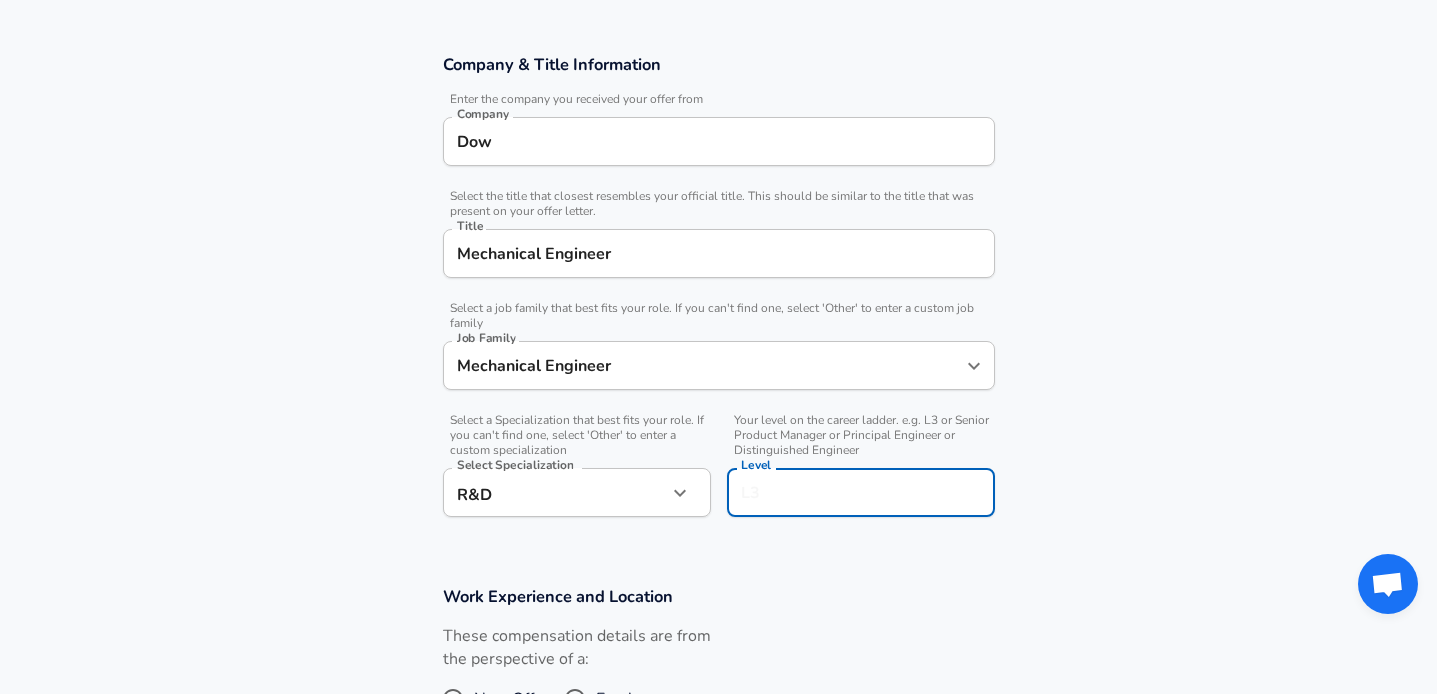 scroll, scrollTop: 366, scrollLeft: 0, axis: vertical 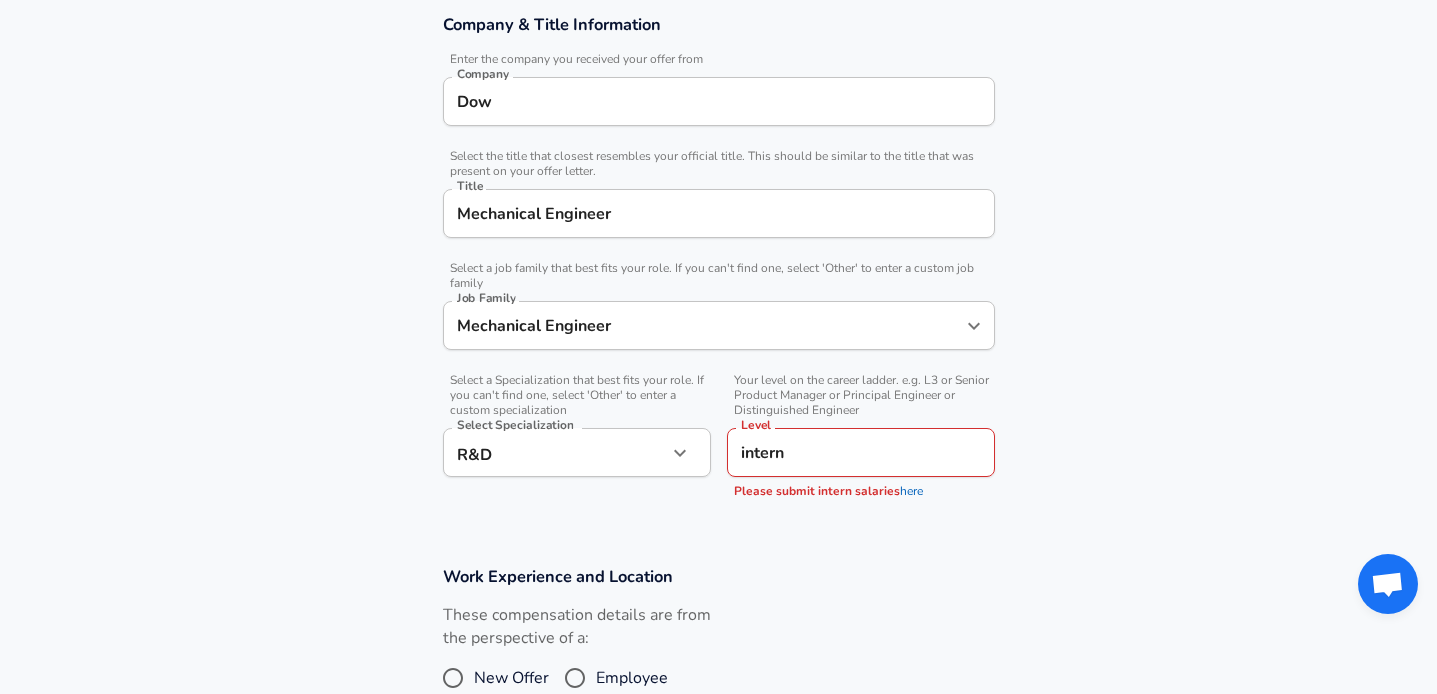click on "Company & Title Information   Enter the company you received your offer from Company Dow Company   Select the title that closest resembles your official title. This should be similar to the title that was present on your offer letter. Title Mechanical Engineer Title   Select a job family that best fits your role. If you can't find one, select 'Other' to enter a custom job family Job Family Mechanical Engineer Job Family   Select a Specialization that best fits your role. If you can't find one, select 'Other' to enter a custom specialization Select Specialization R&D R&D Select Specialization   Your level on the career ladder. e.g. L3 or Senior Product Manager or Principal Engineer or Distinguished Engineer Level intern Level Please submit intern salaries  here" at bounding box center [718, 266] 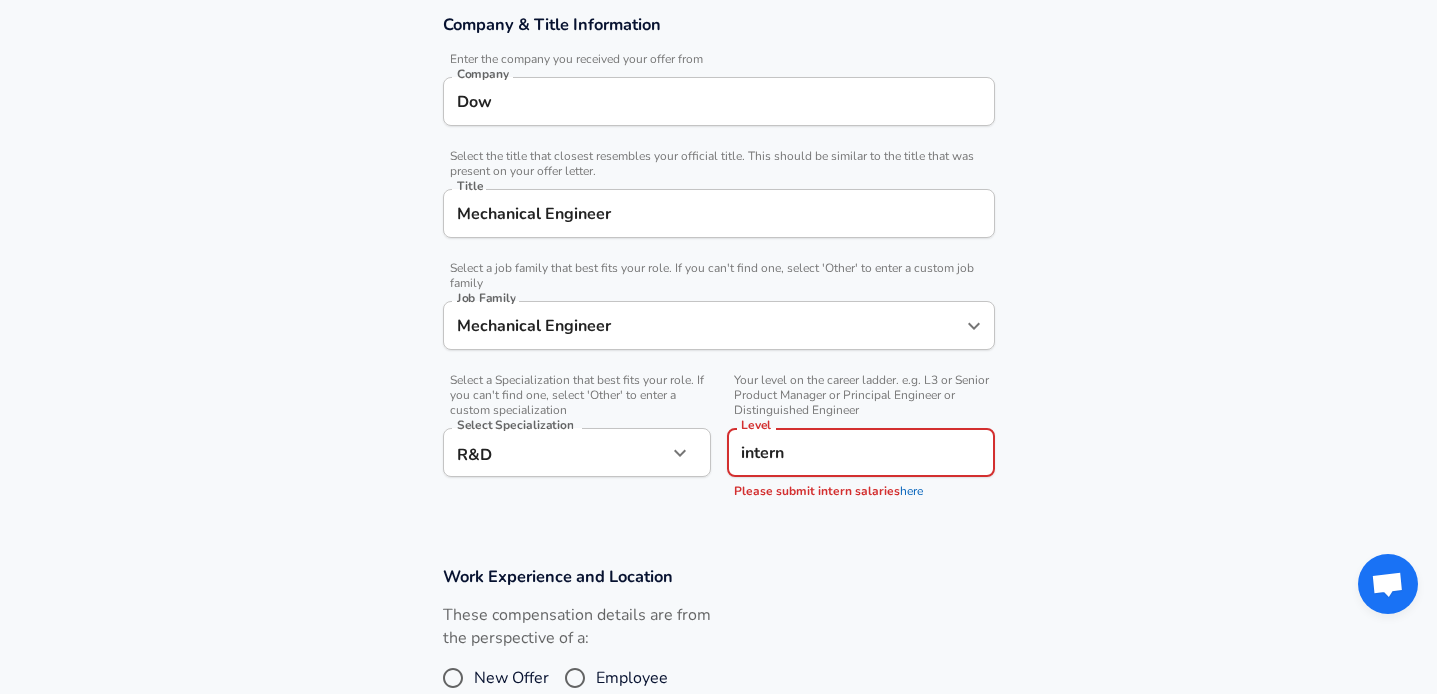 click on "intern" at bounding box center [861, 452] 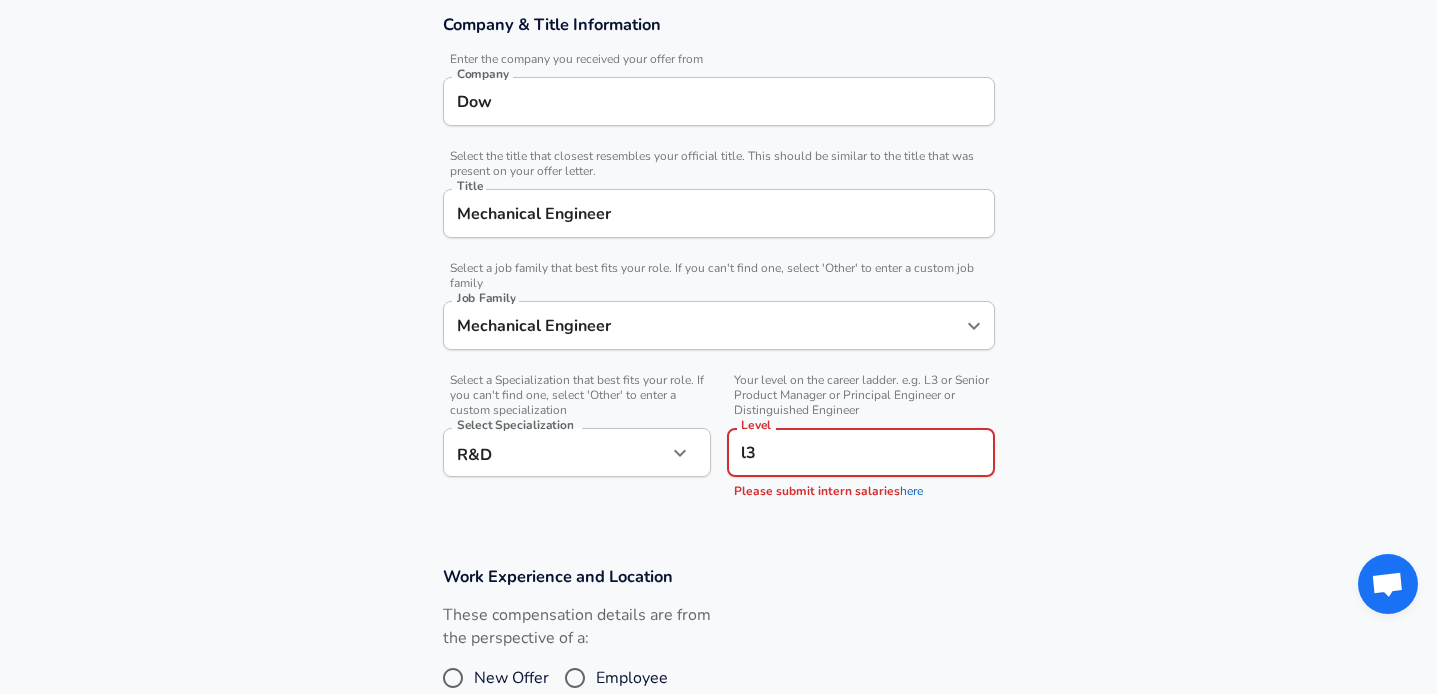 type on "l3" 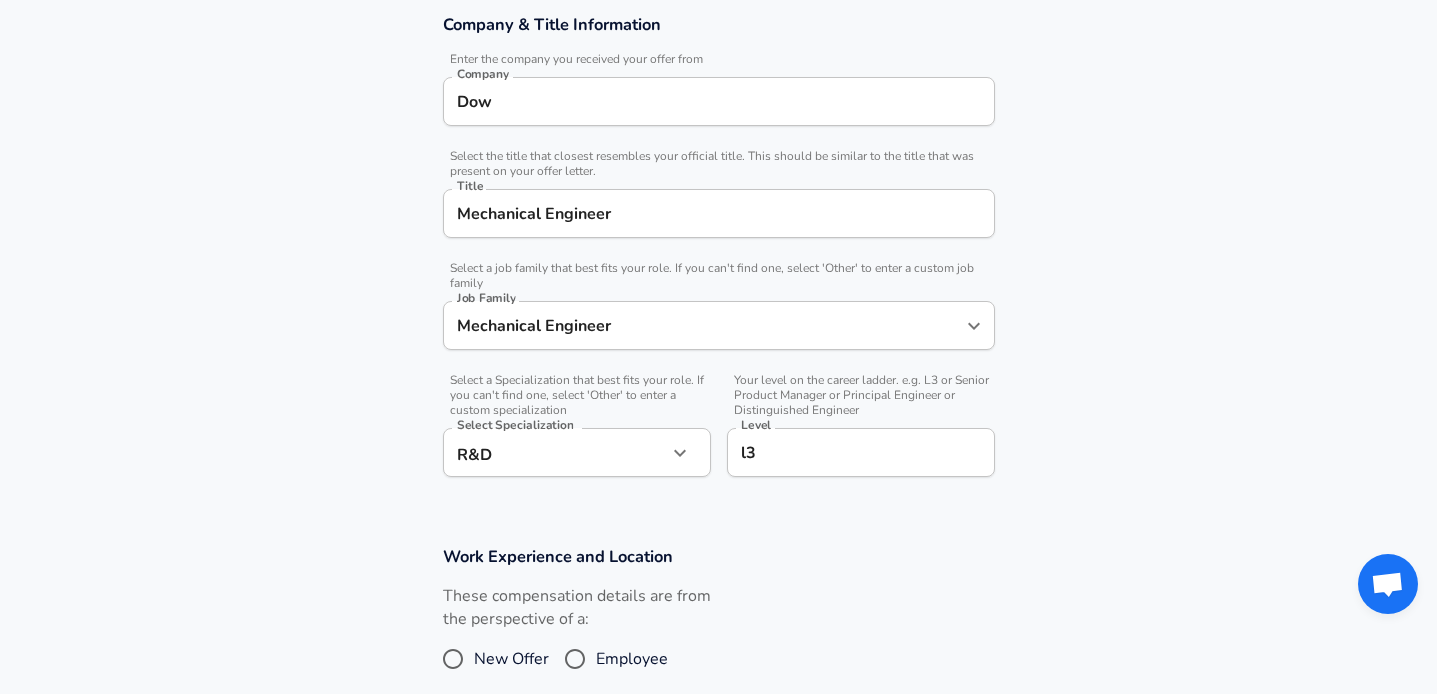 click on "Company & Title Information   Enter the company you received your offer from Company Dow Company   Select the title that closest resembles your official title. This should be similar to the title that was present on your offer letter. Title Mechanical Engineer Title   Select a job family that best fits your role. If you can't find one, select 'Other' to enter a custom job family Job Family Mechanical Engineer Job Family   Select a Specialization that best fits your role. If you can't find one, select 'Other' to enter a custom specialization Select Specialization R&D R&D Select Specialization   Your level on the career ladder. e.g. L3 or Senior Product Manager or Principal Engineer or Distinguished Engineer Level l3 Level" at bounding box center (718, 256) 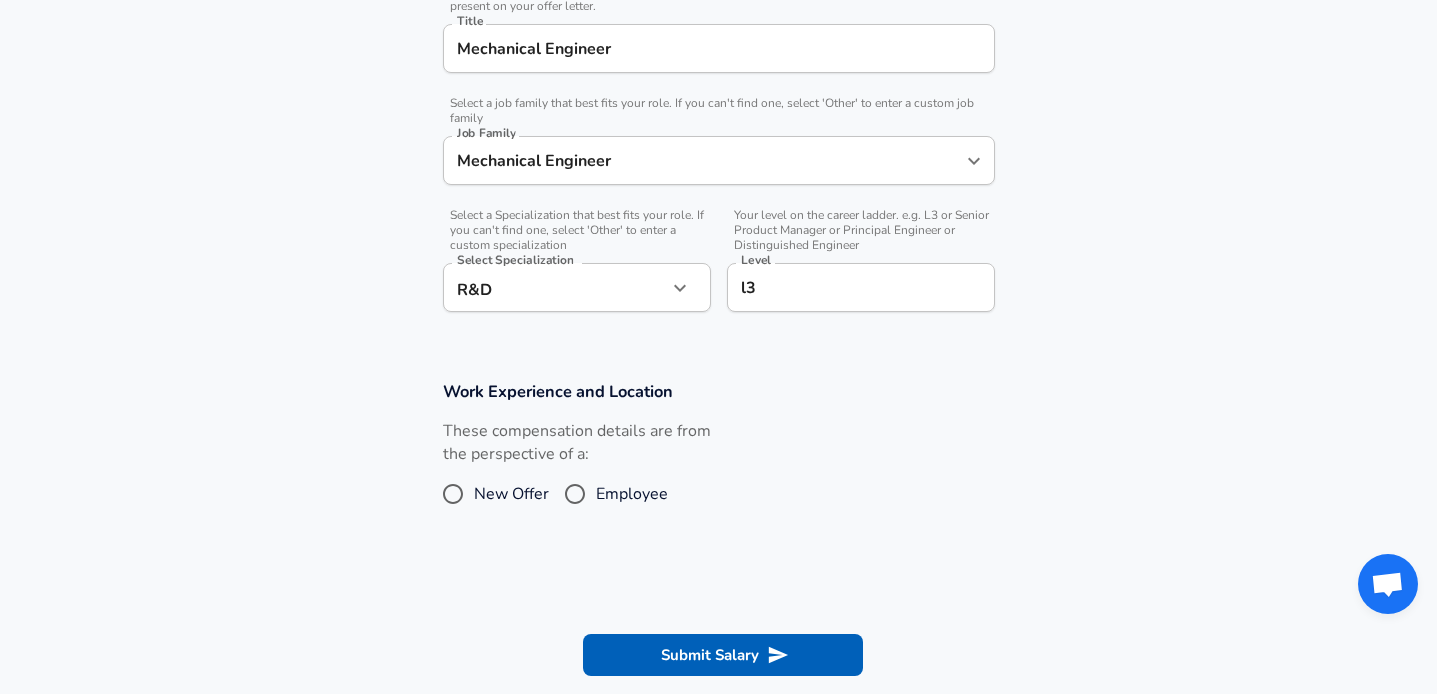 scroll, scrollTop: 553, scrollLeft: 0, axis: vertical 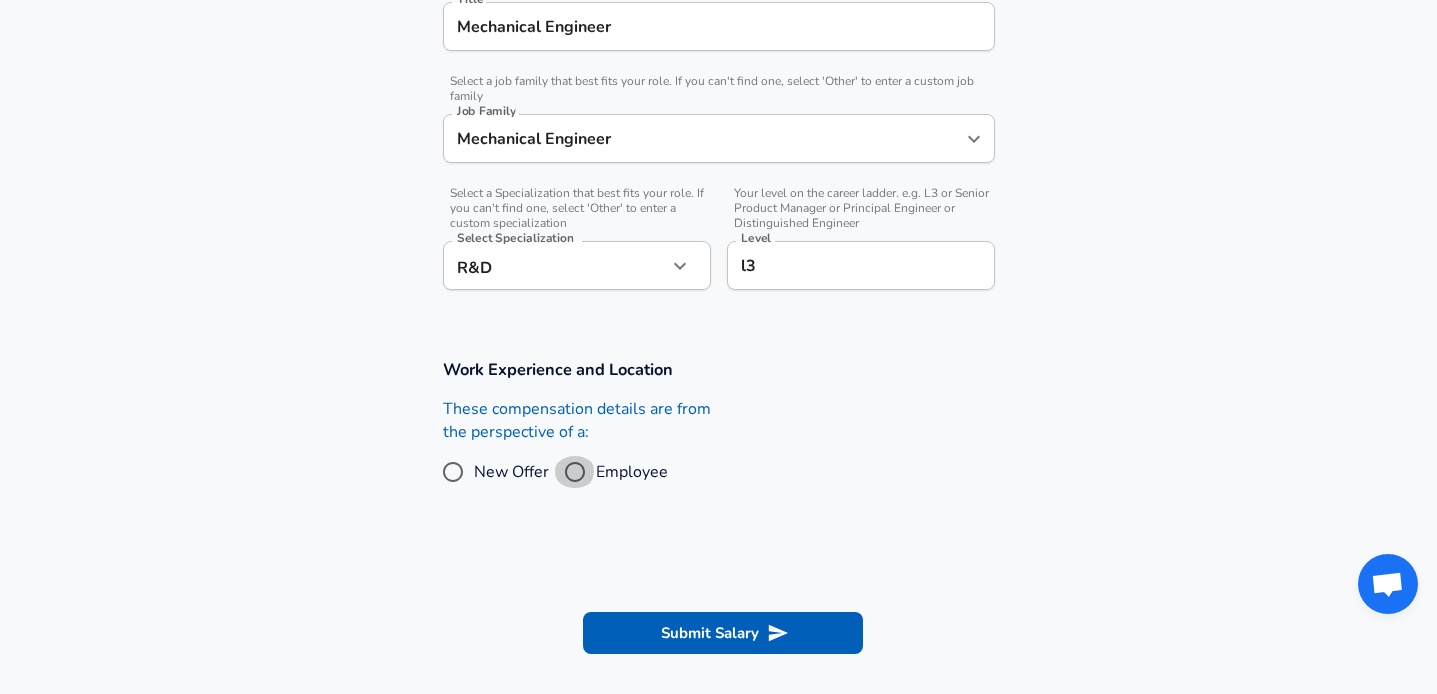 click on "Employee" at bounding box center (575, 472) 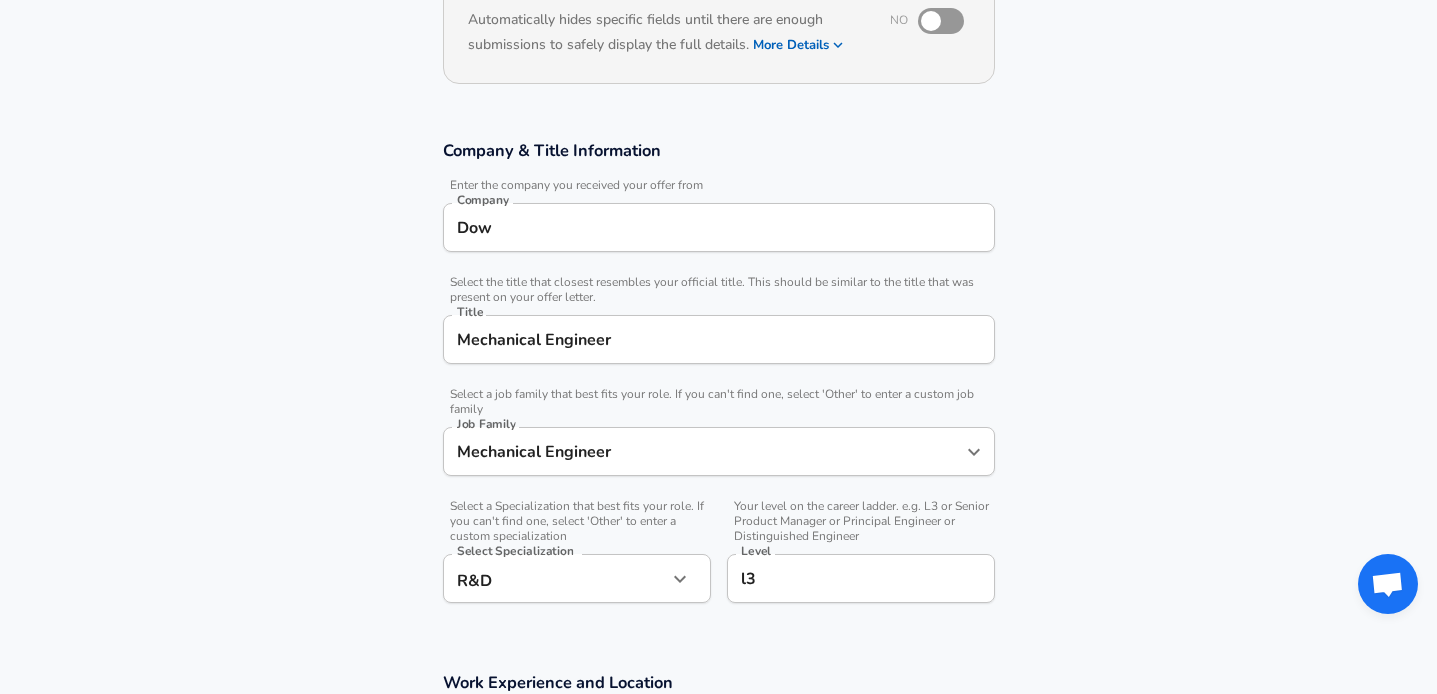 scroll, scrollTop: 253, scrollLeft: 0, axis: vertical 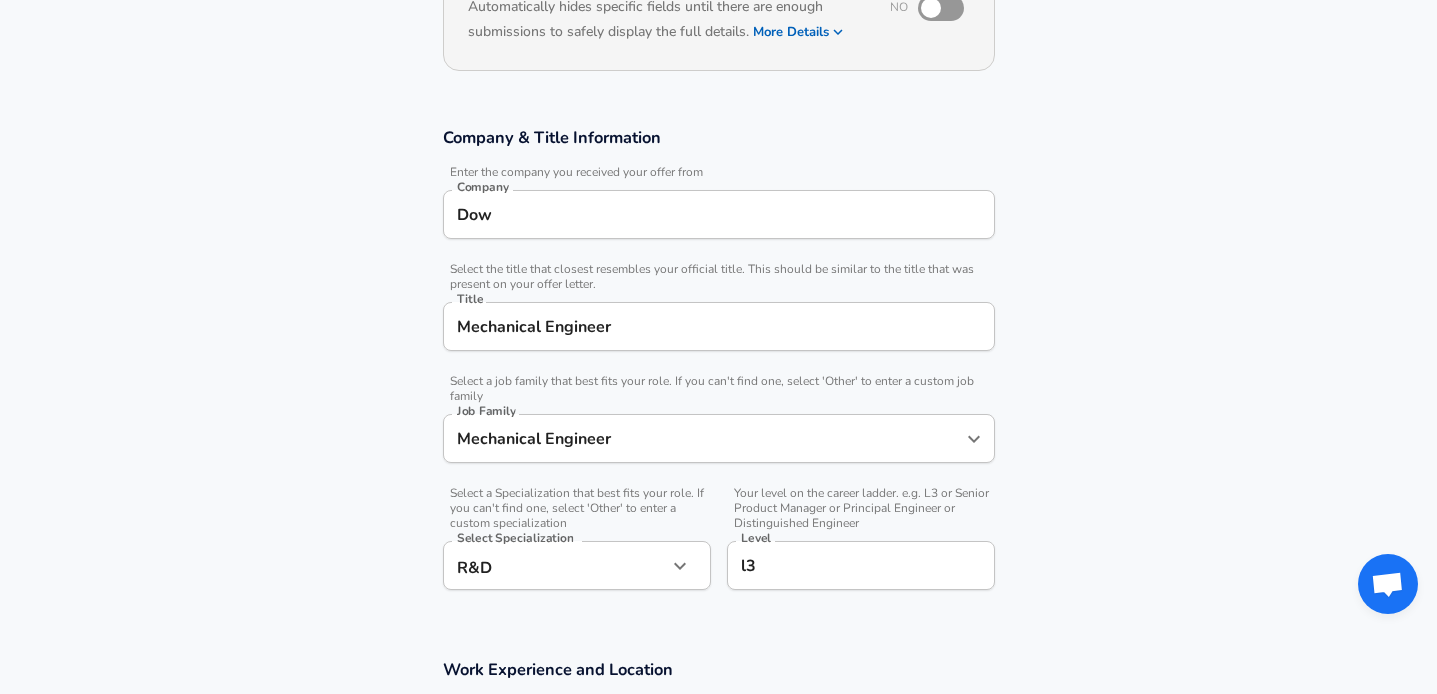click on "Mechanical Engineer" at bounding box center [704, 438] 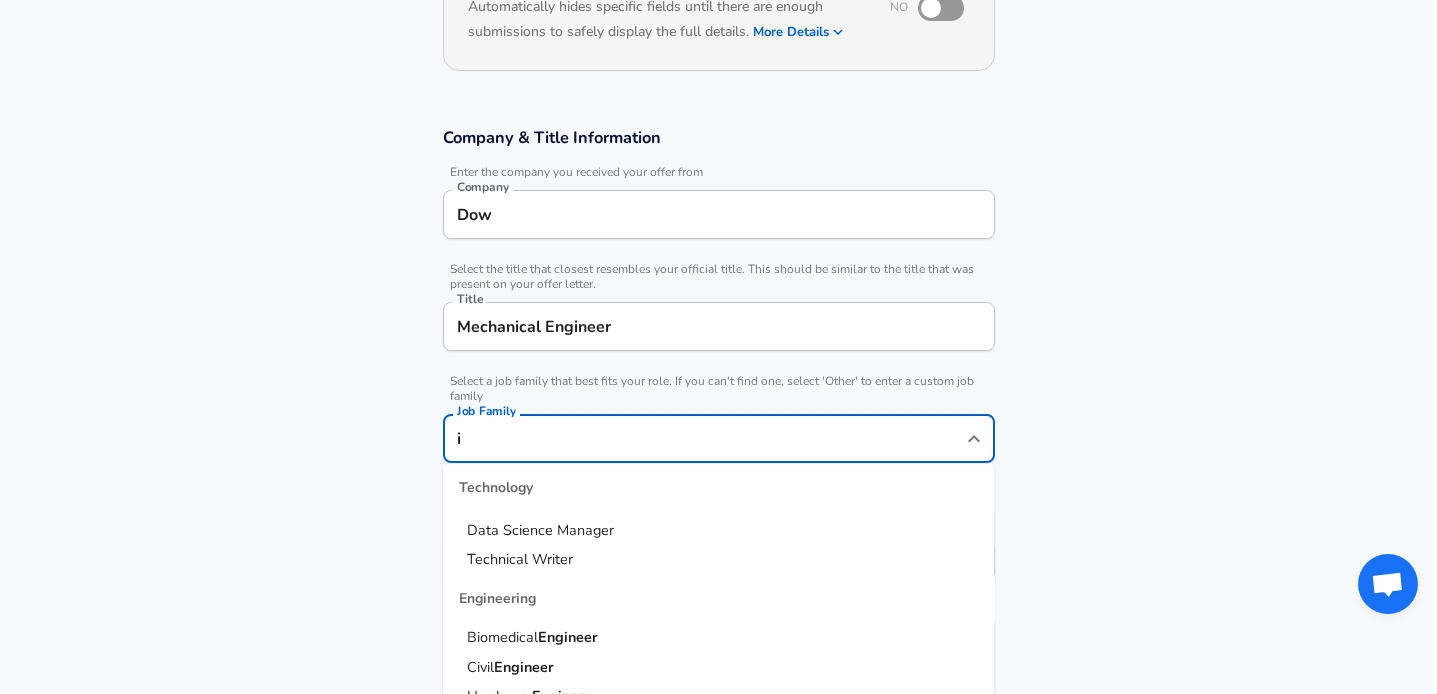 scroll, scrollTop: 152, scrollLeft: 0, axis: vertical 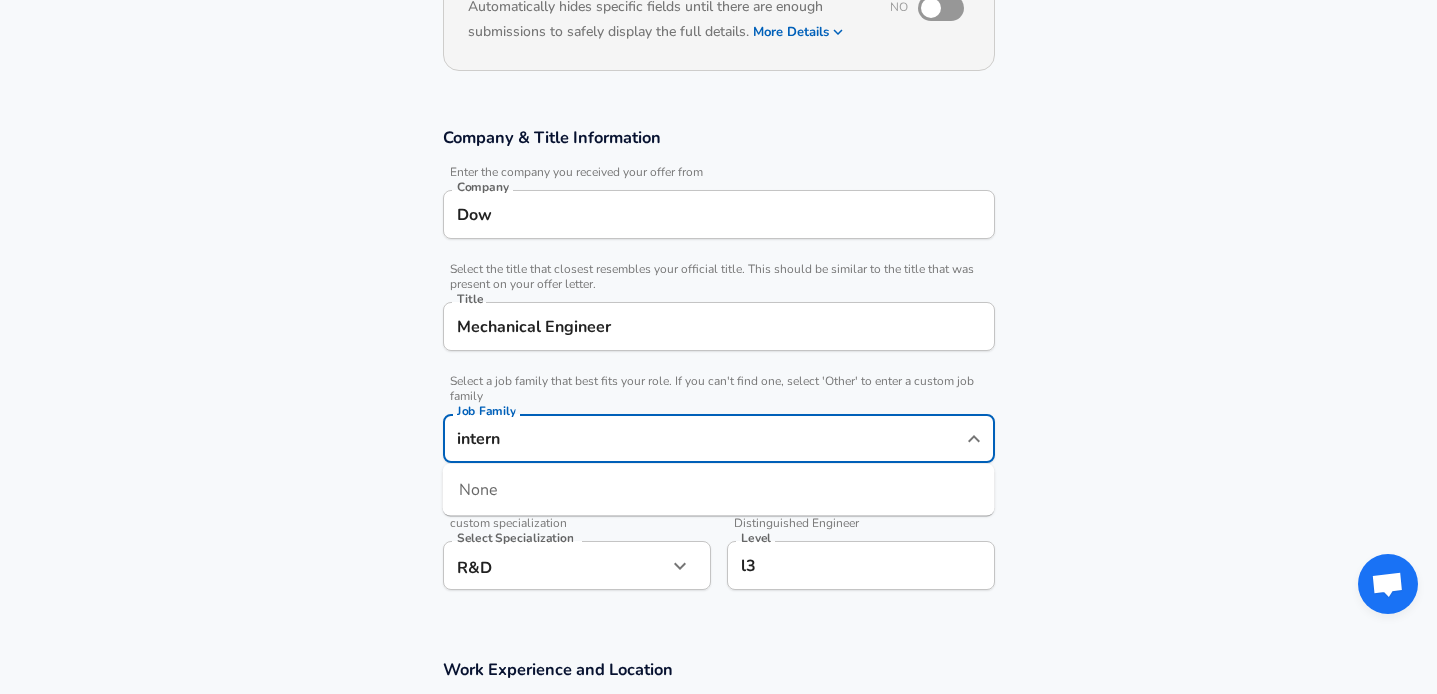 click on "intern" at bounding box center (704, 438) 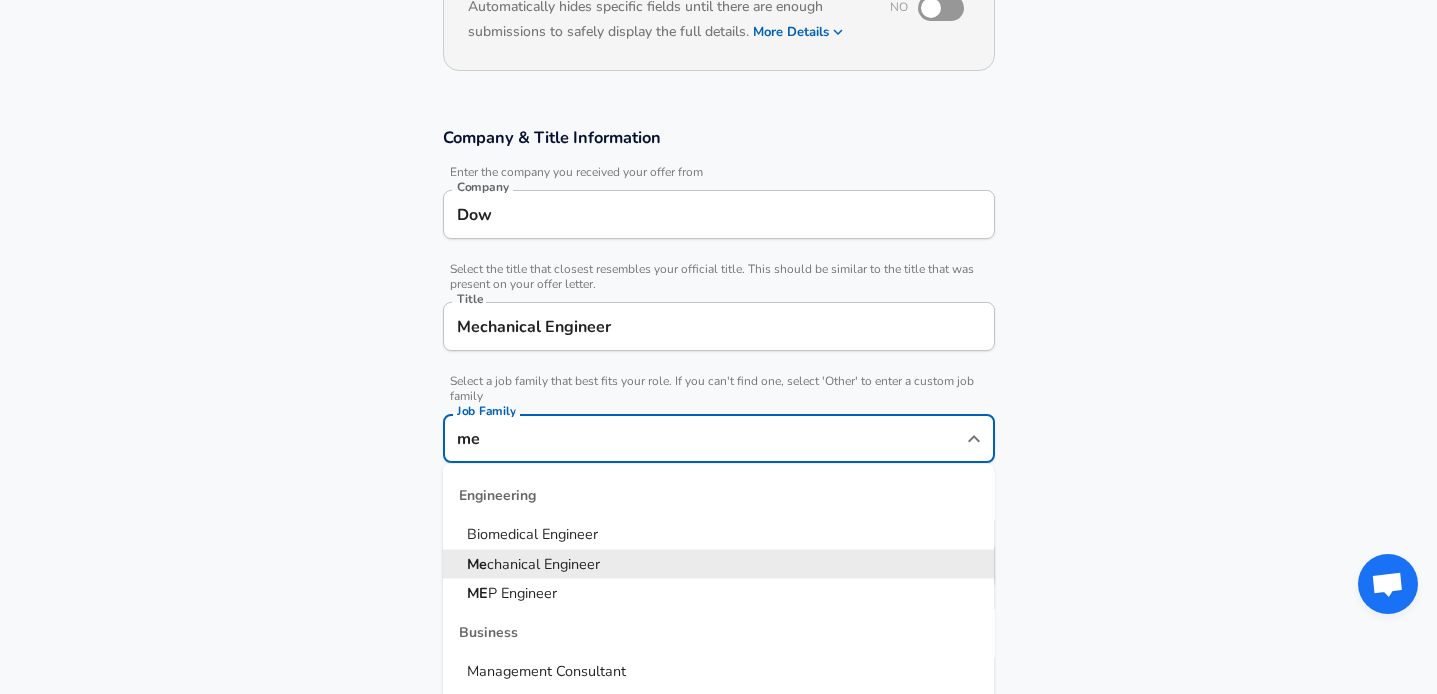 scroll, scrollTop: 0, scrollLeft: 0, axis: both 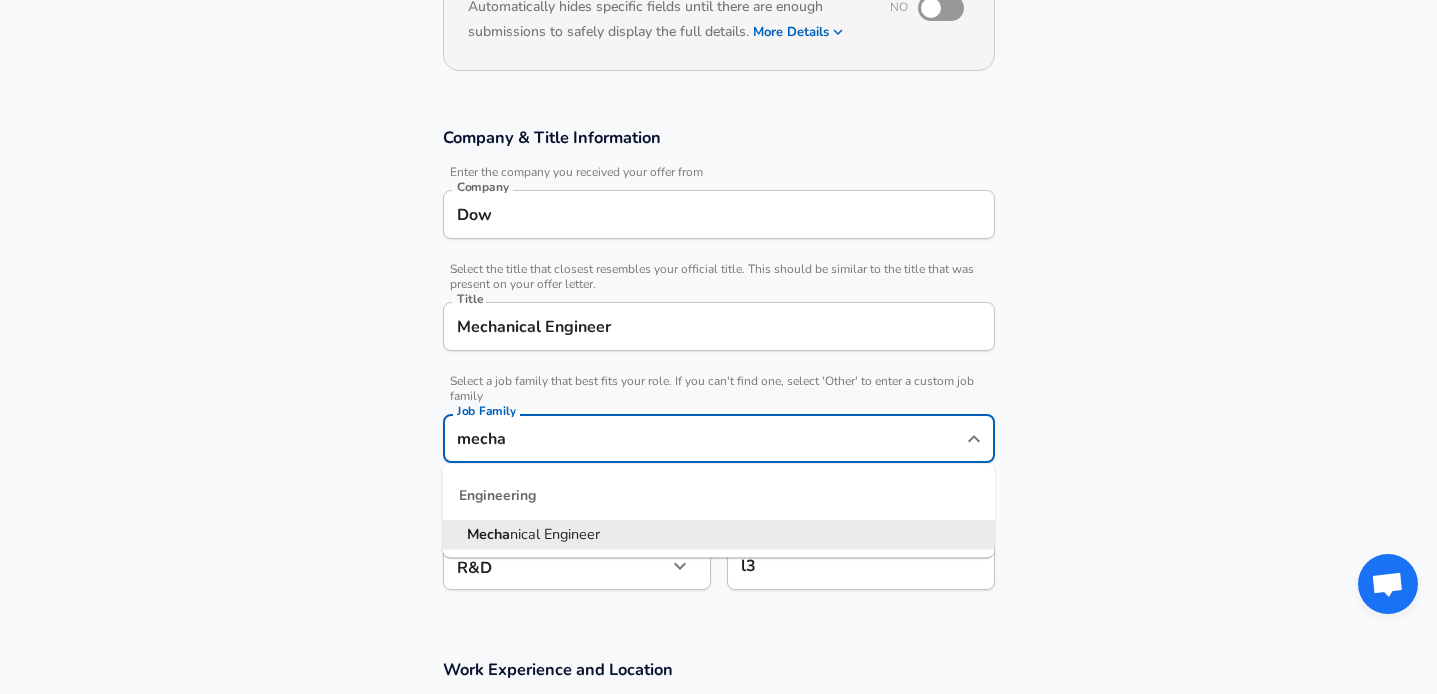 click on "[PERSON_NAME] Engineer" at bounding box center (719, 535) 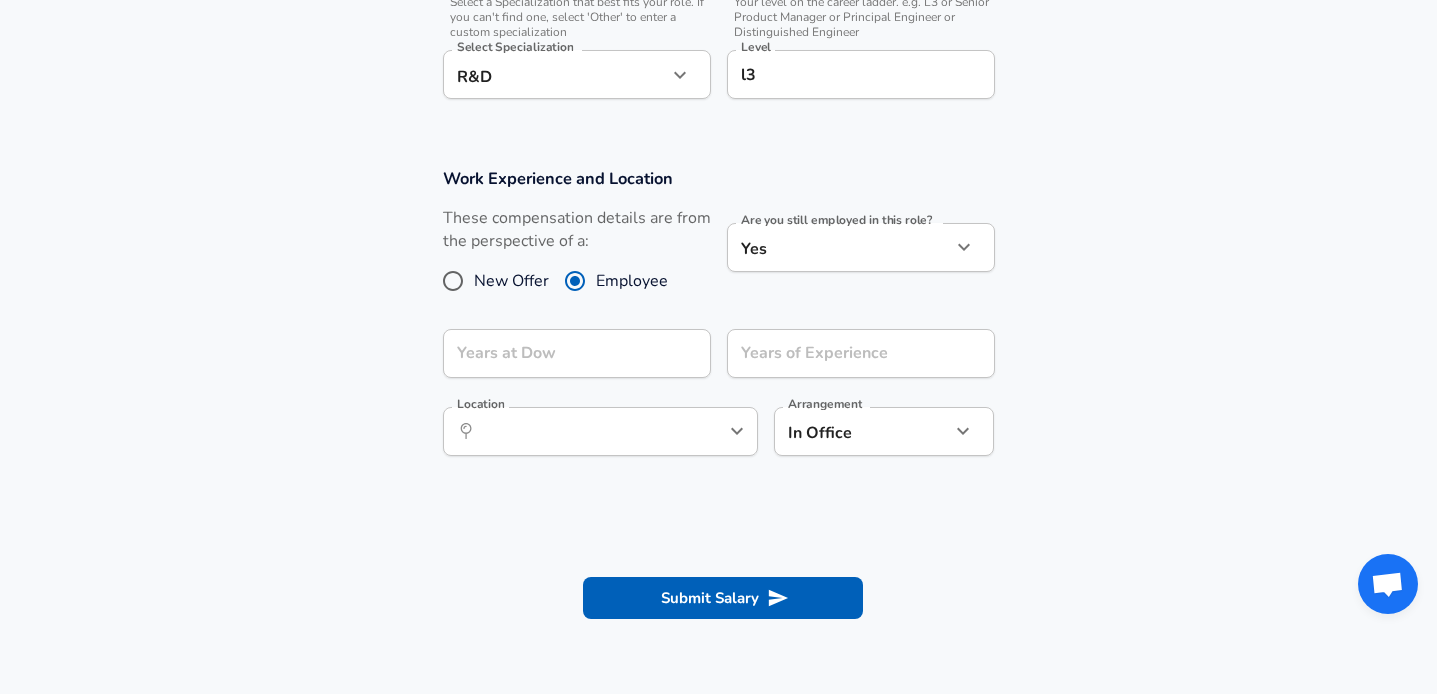 scroll, scrollTop: 750, scrollLeft: 0, axis: vertical 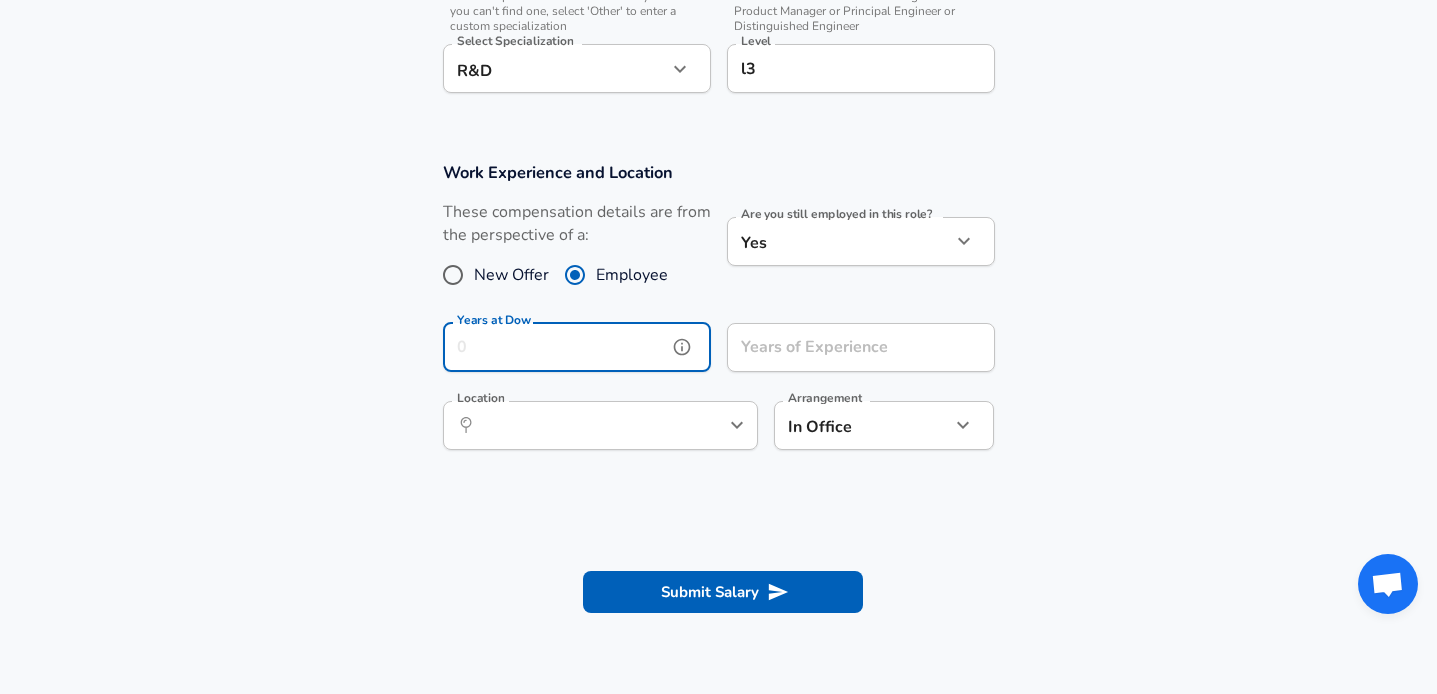 click on "Years at Dow" at bounding box center (555, 347) 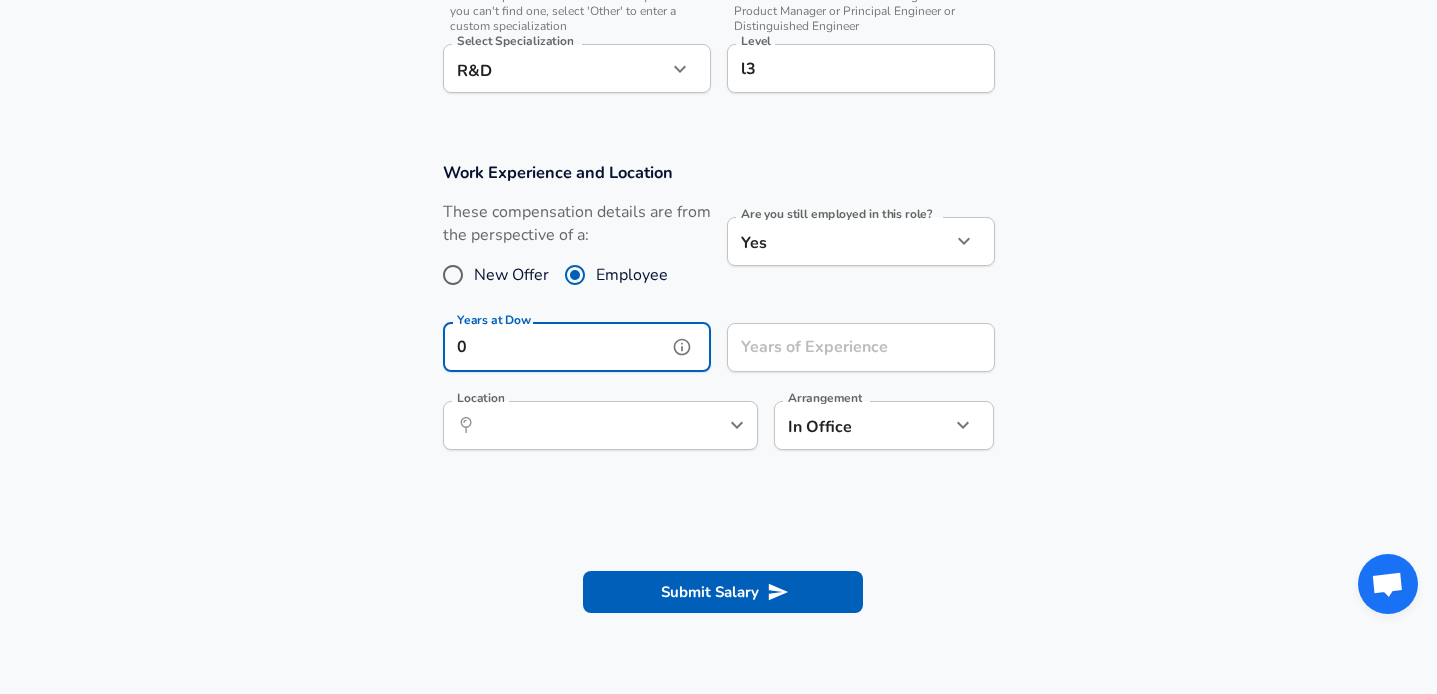 type on "0" 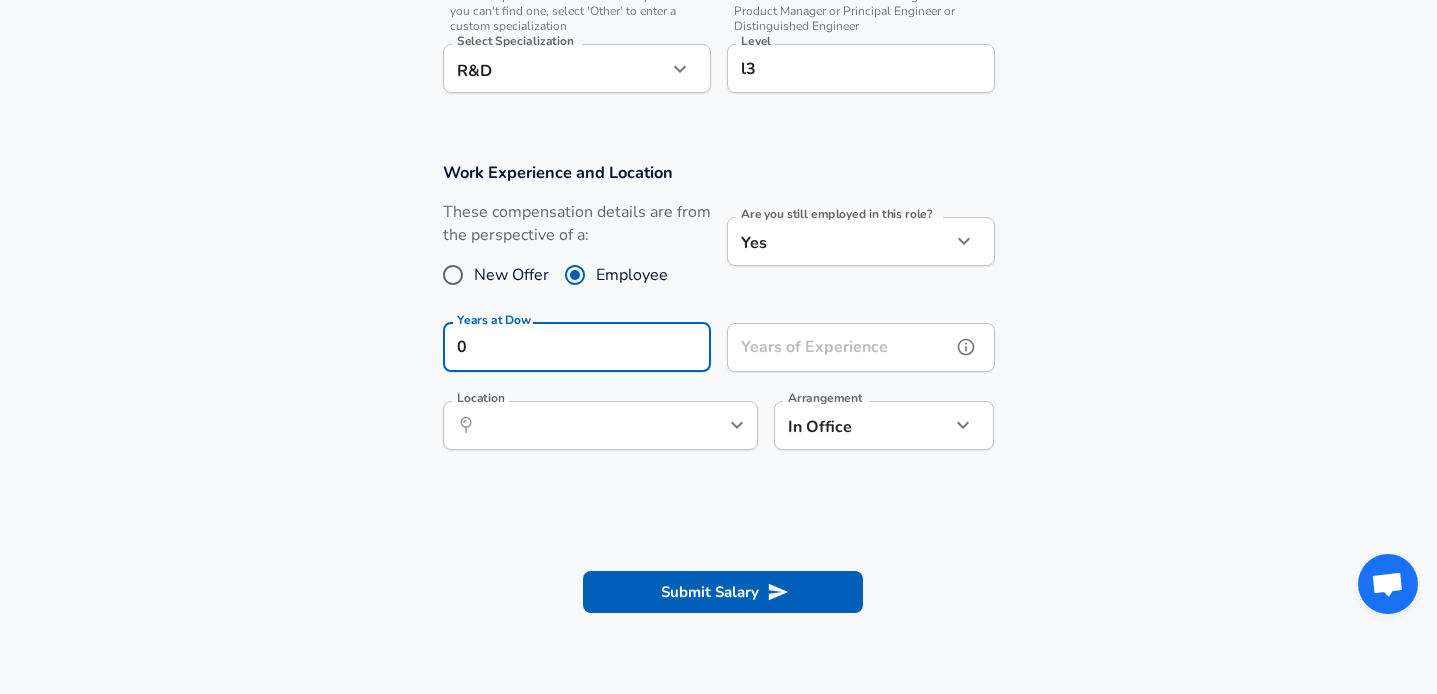 click on "Years of Experience" at bounding box center [839, 347] 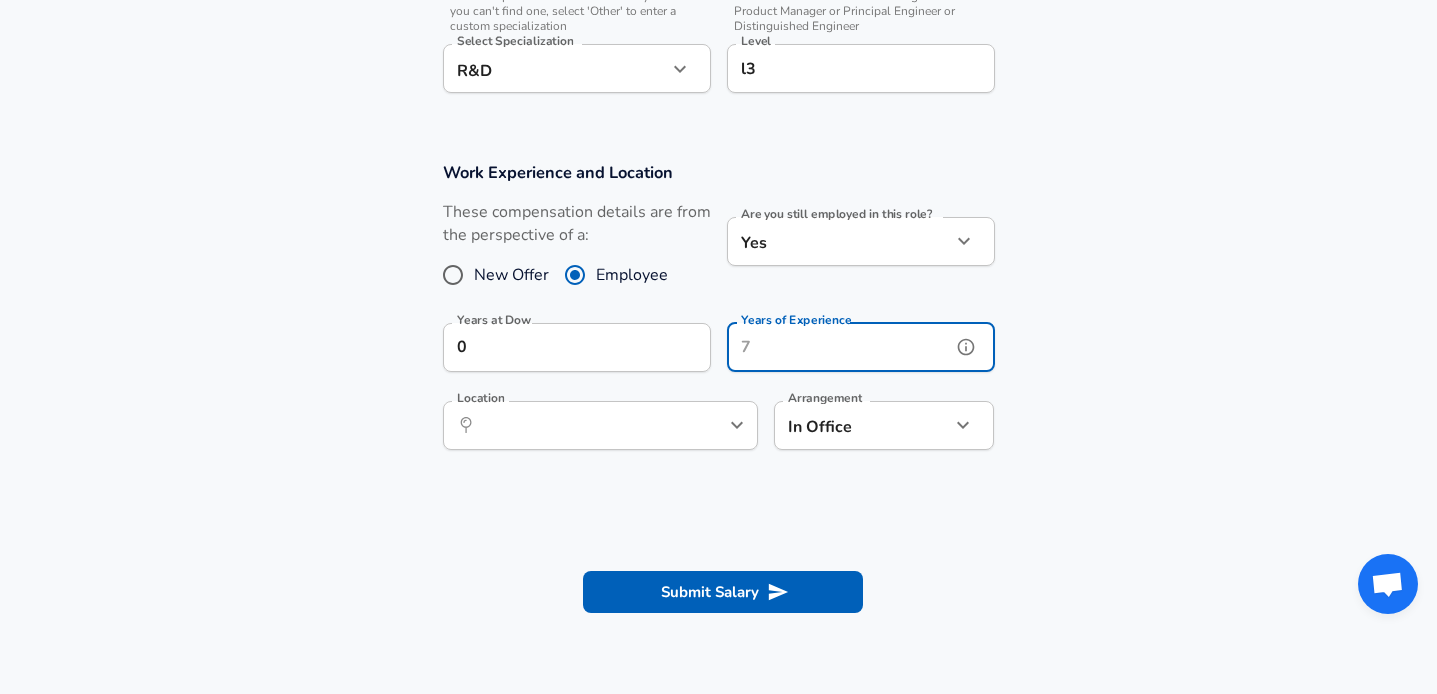 click 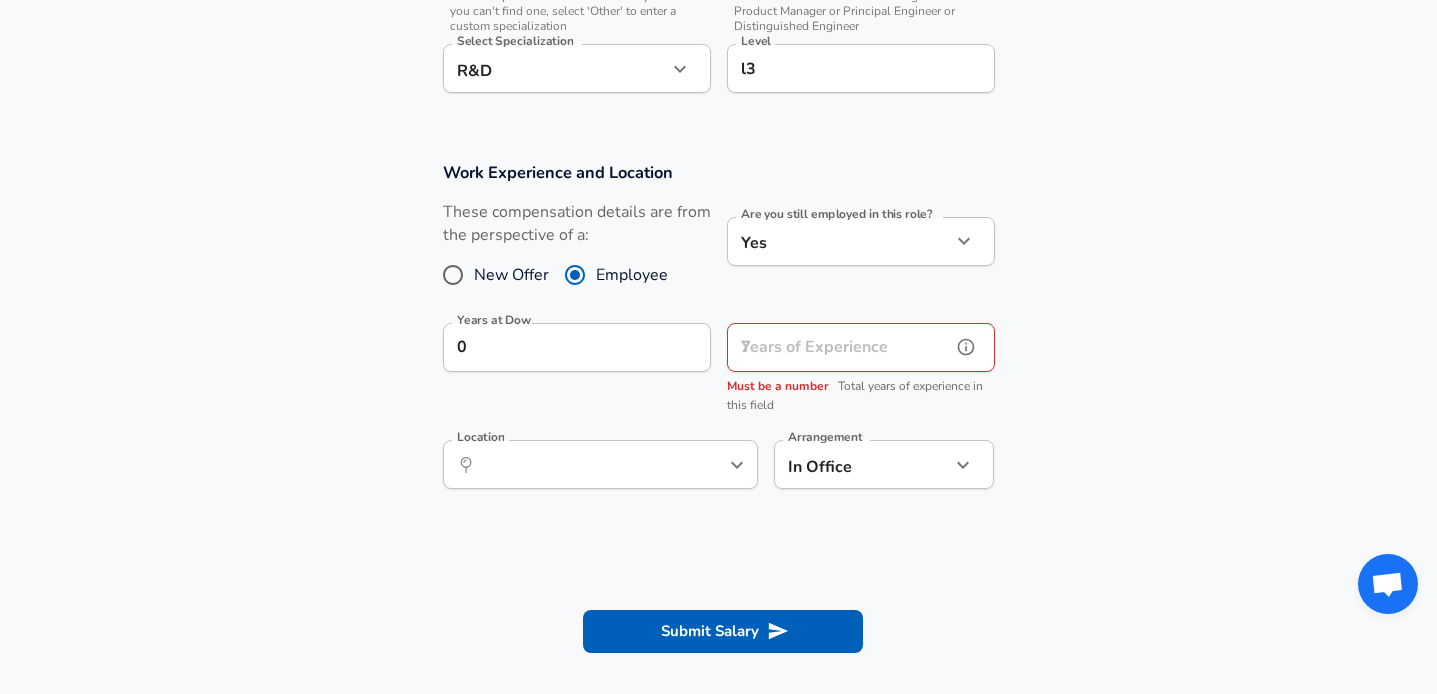 click 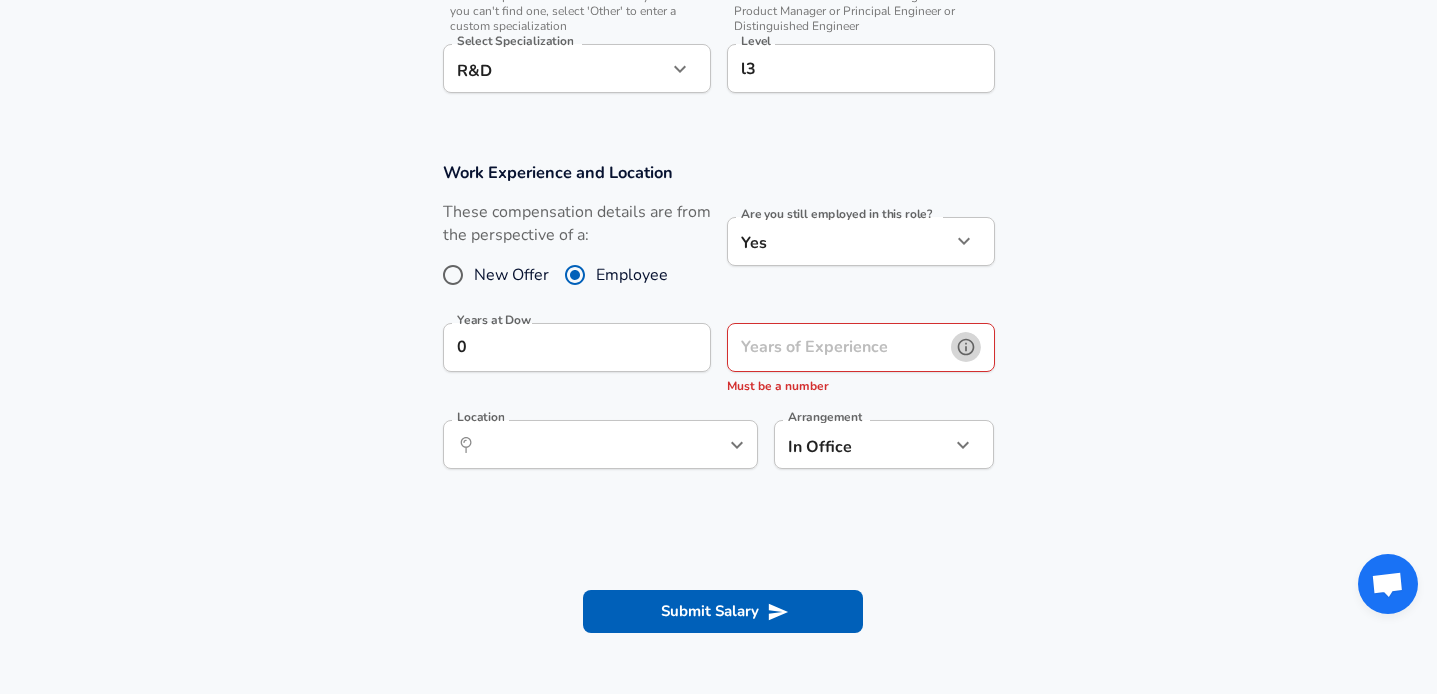 click 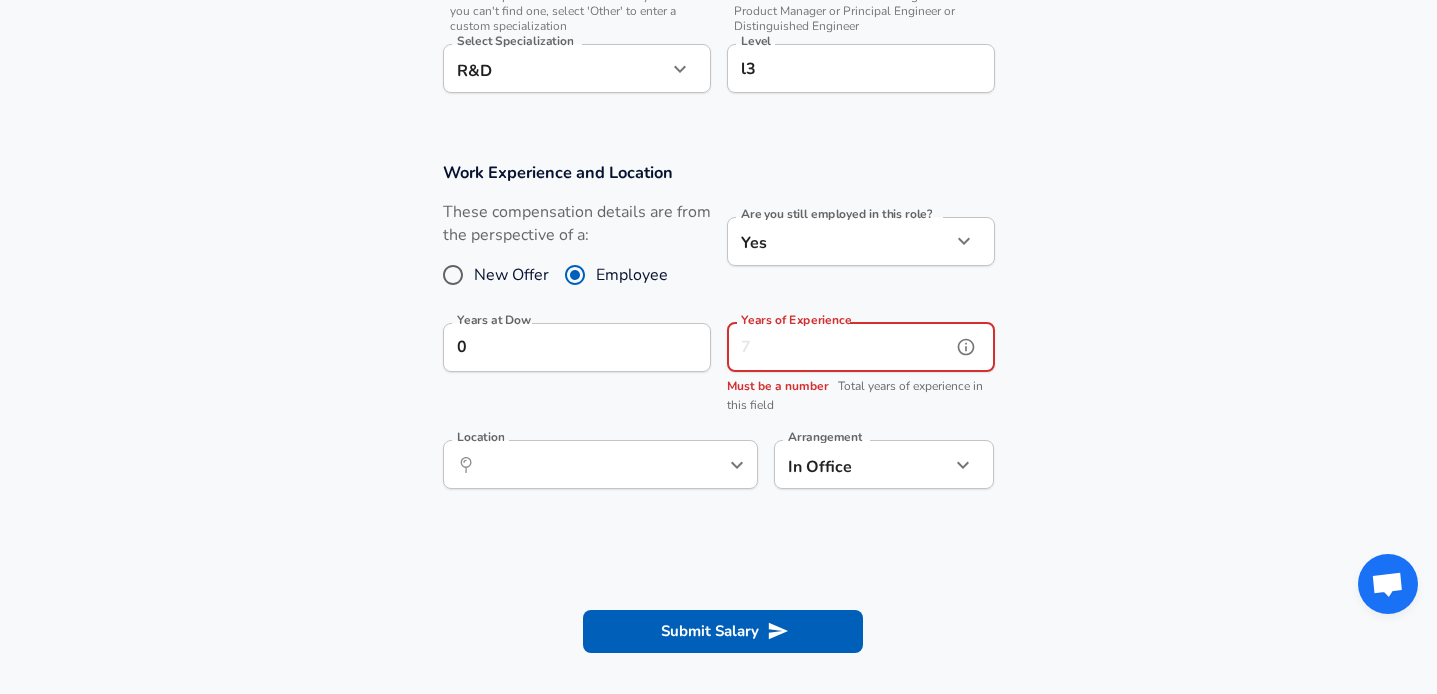 click on "Years of Experience" at bounding box center [839, 347] 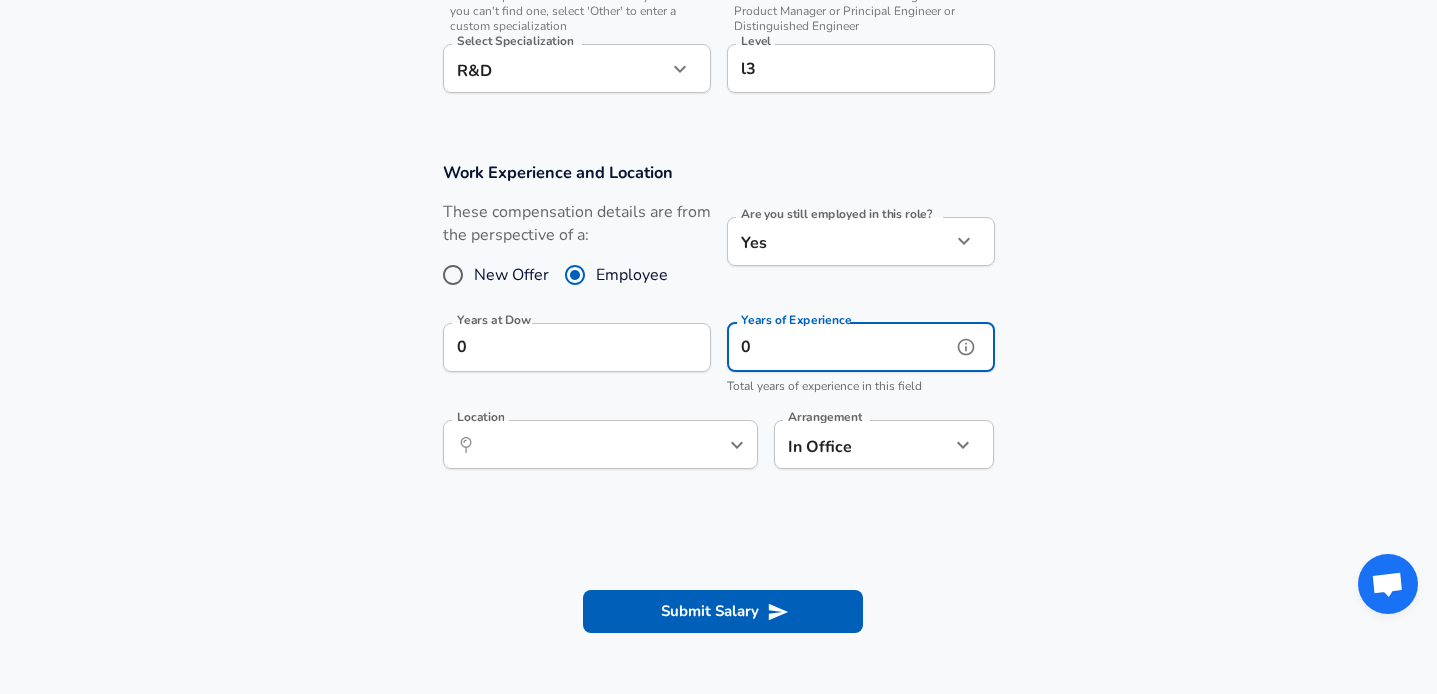 type on "0" 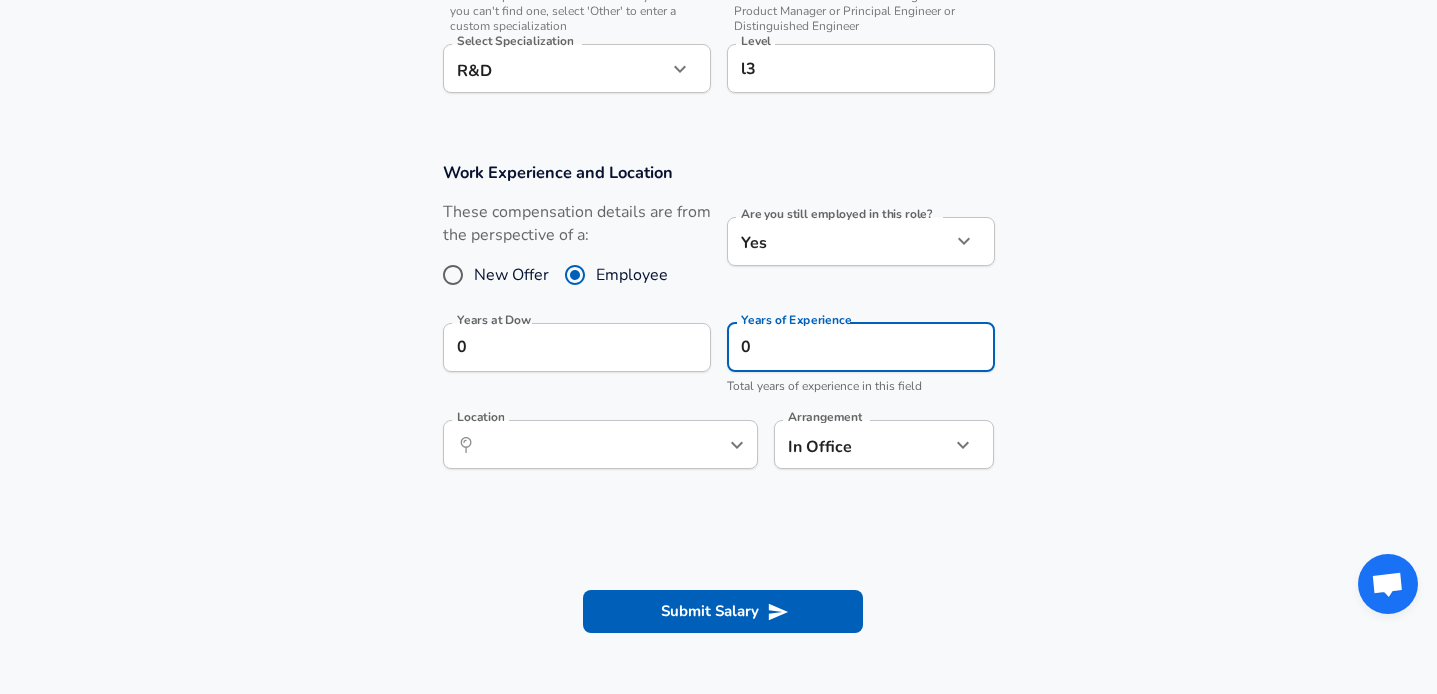 click on "Restart Add Your Salary Upload your offer letter   to verify your submission Enhance Privacy and Anonymity No Automatically hides specific fields until there are enough submissions to safely display the full details.   More Details Based on your submission and the data points that we have already collected, we will automatically hide and anonymize specific fields if there aren't enough data points to remain sufficiently anonymous. Company & Title Information   Enter the company you received your offer from Company Dow Company   Select the title that closest resembles your official title. This should be similar to the title that was present on your offer letter. Title Mechanical Engineer Title   Select a job family that best fits your role. If you can't find one, select 'Other' to enter a custom job family Job Family Mechanical Engineer Job Family   Select a Specialization that best fits your role. If you can't find one, select 'Other' to enter a custom specialization Select Specialization R&D R&D   Level l3 0" at bounding box center (718, -403) 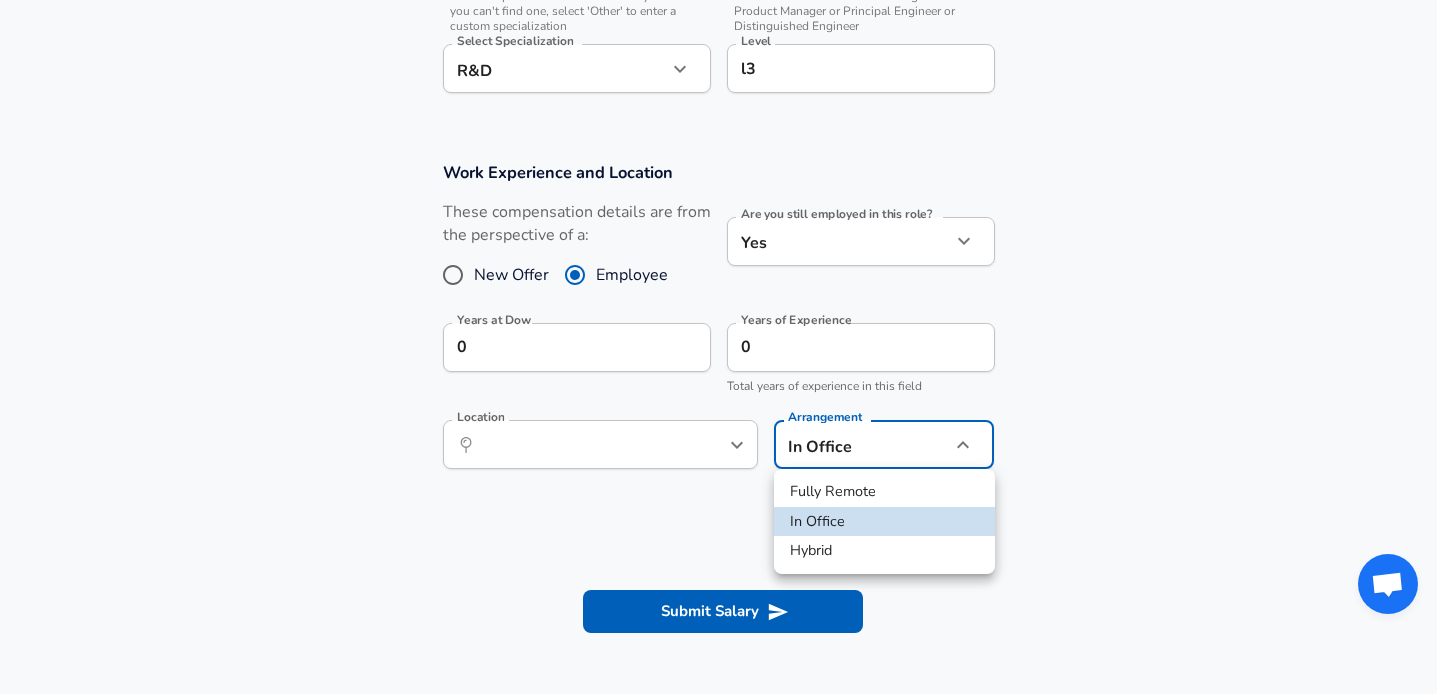 click on "Fully Remote" at bounding box center (884, 492) 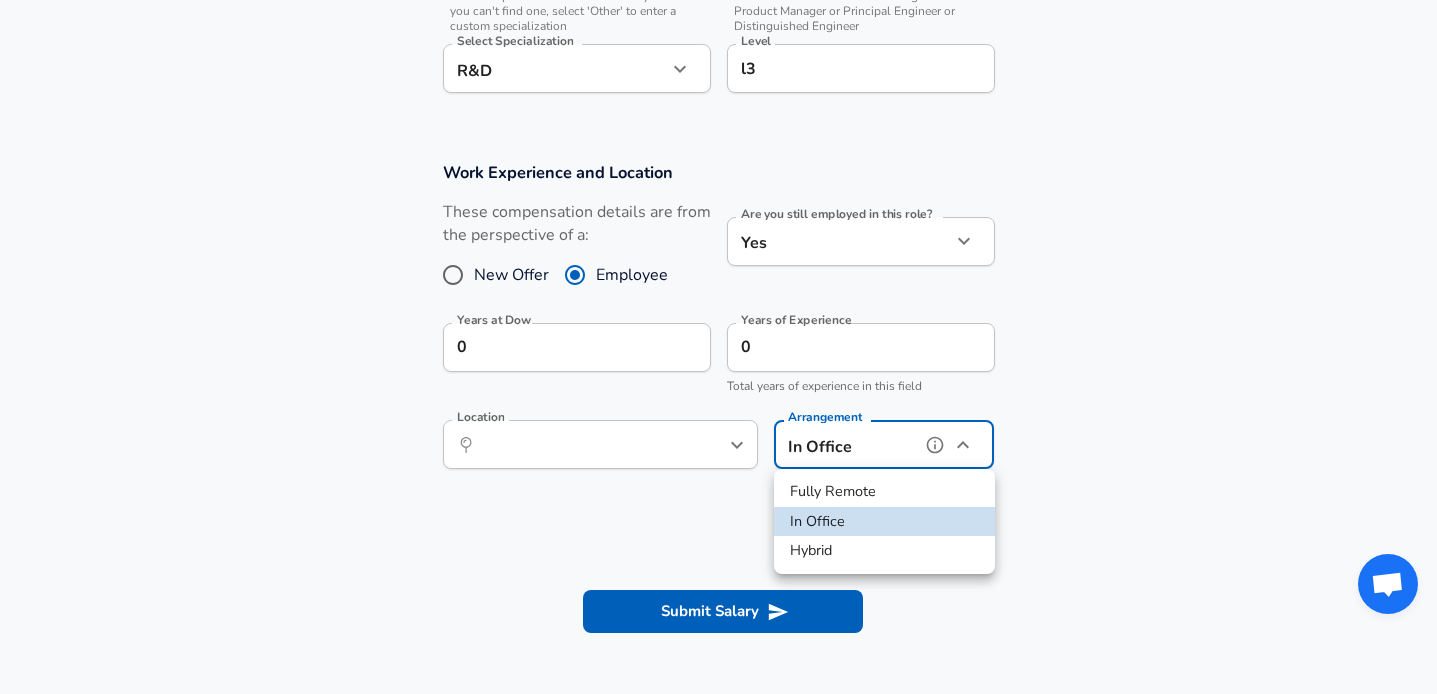 type on "remote" 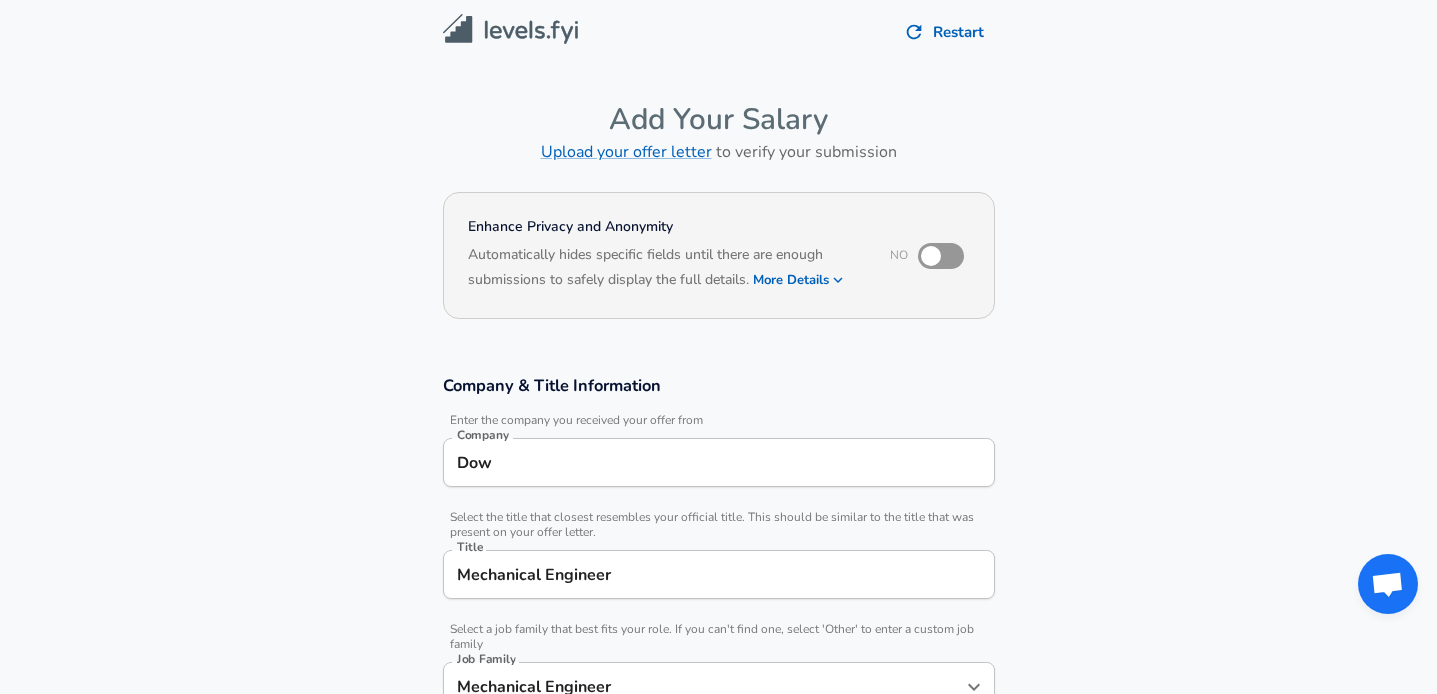 scroll, scrollTop: 0, scrollLeft: 0, axis: both 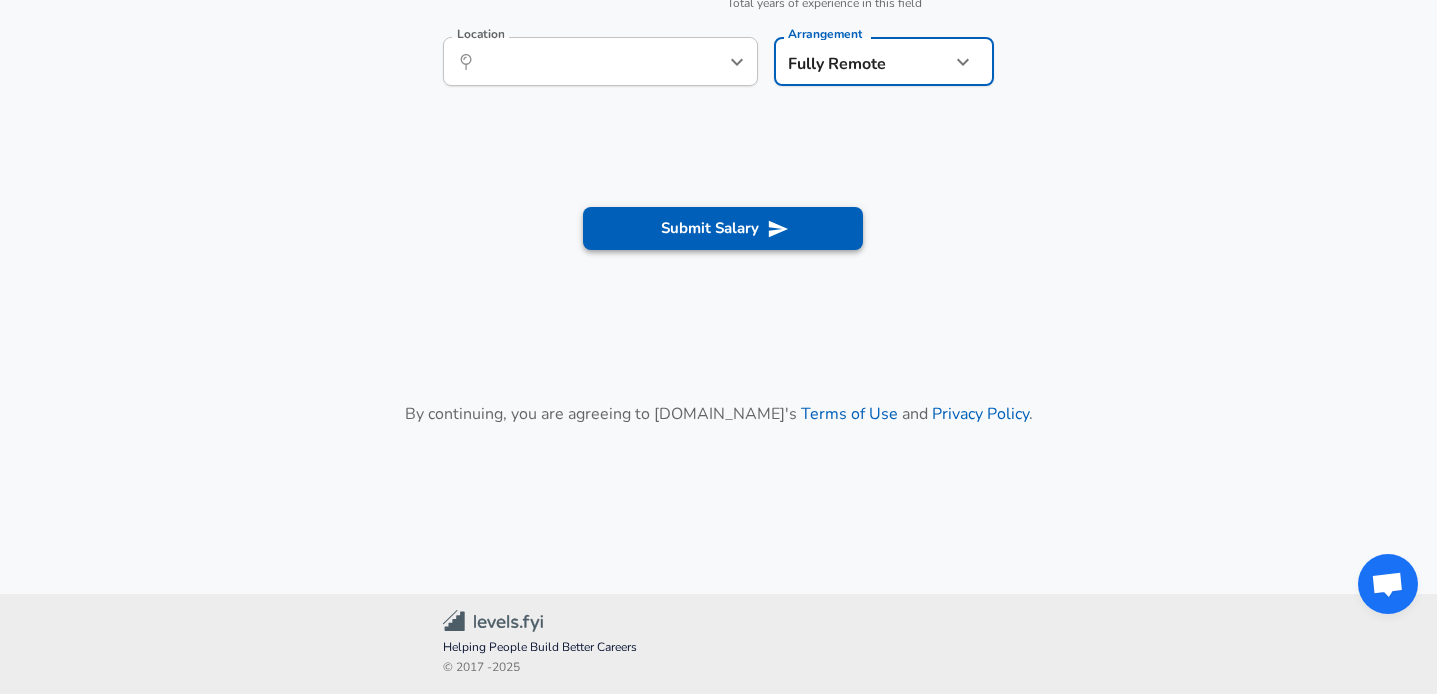 click on "Submit Salary" at bounding box center (723, 228) 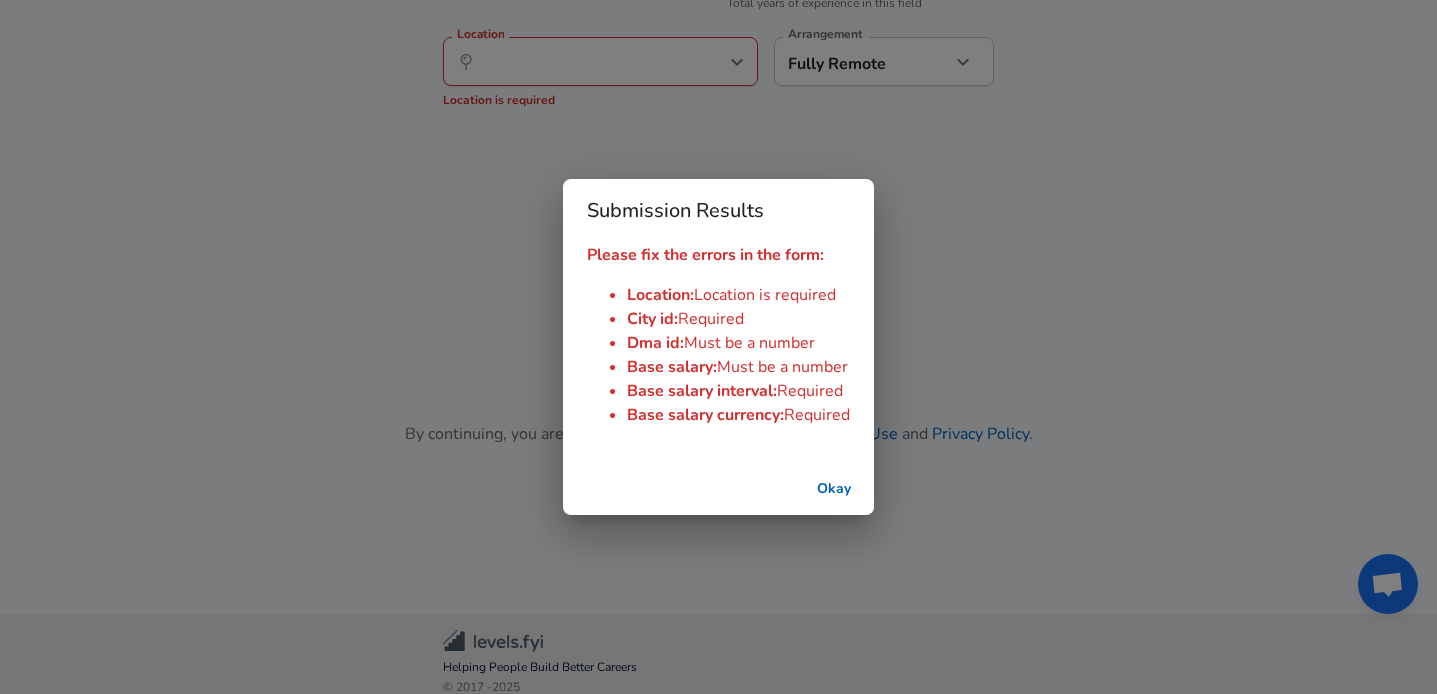 click on "Submission Results Please fix the errors in the form: Location :  Location is required City  id :  Required Dma  id :  Must be a number Base  salary :  Must be a number Base  salary  interval :  Required Base  salary  currency :  Required Okay" at bounding box center [718, 347] 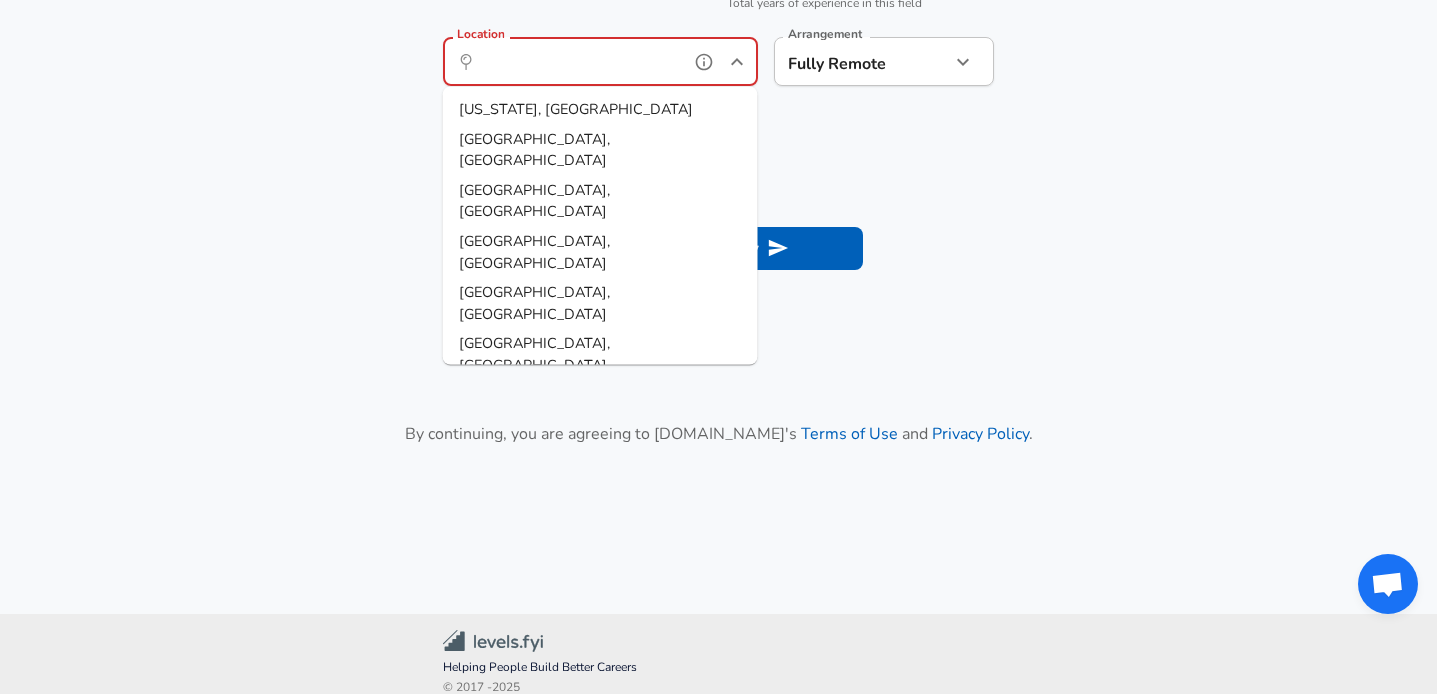 click on "Location" at bounding box center [578, 61] 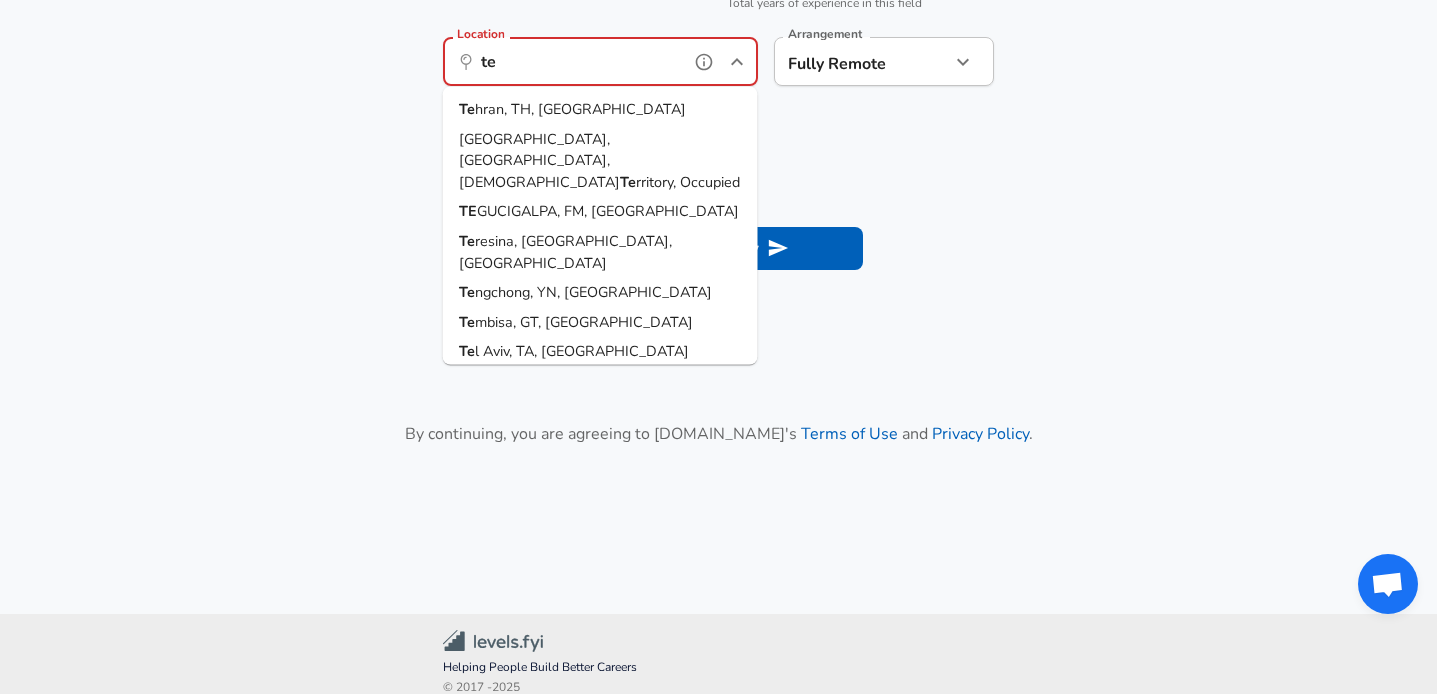 click on "te" at bounding box center [578, 61] 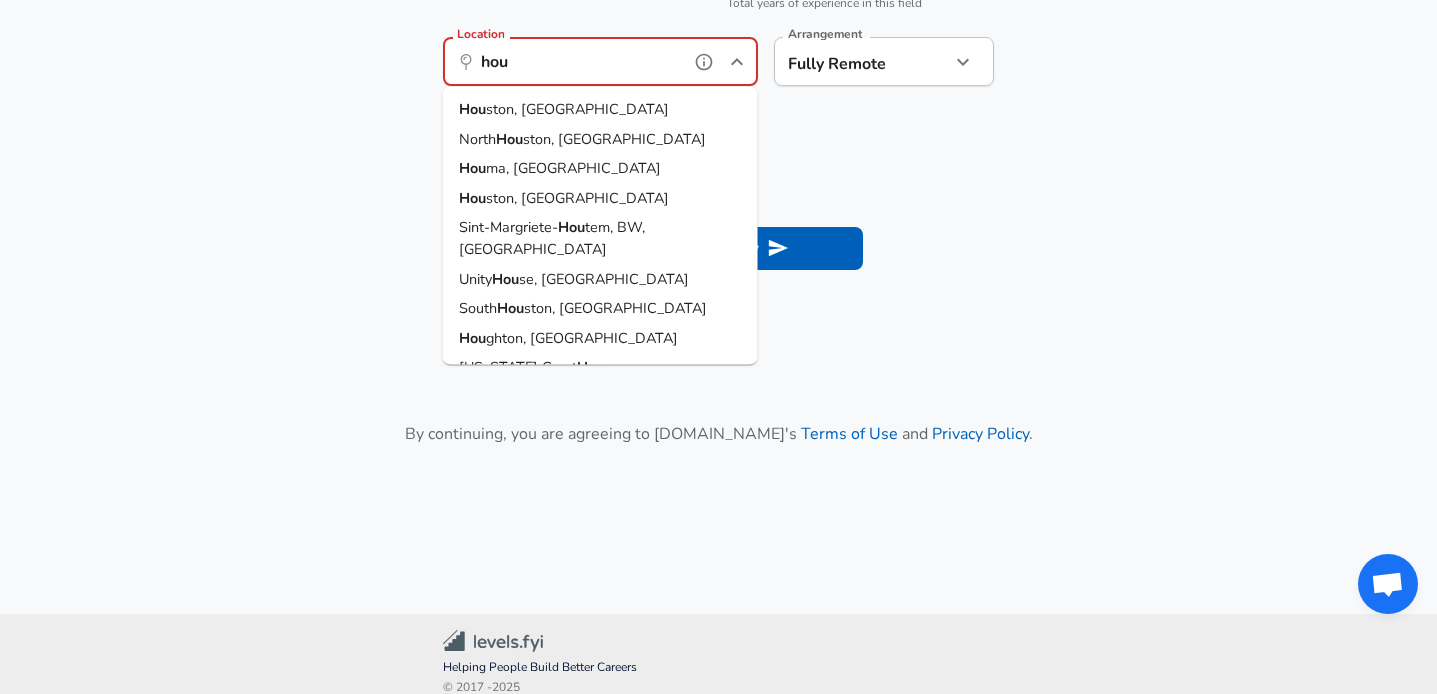 click on "Hou ston, [GEOGRAPHIC_DATA]" at bounding box center [600, 110] 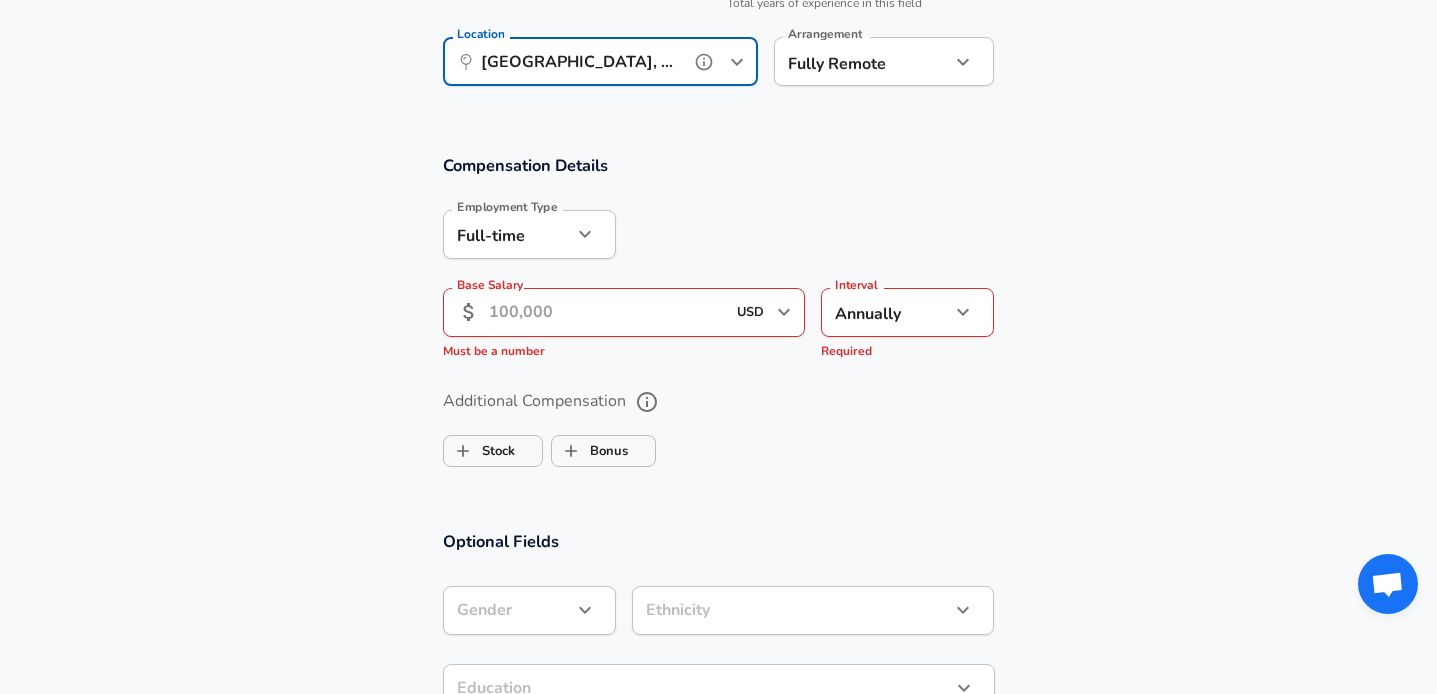 type on "[GEOGRAPHIC_DATA], [GEOGRAPHIC_DATA]" 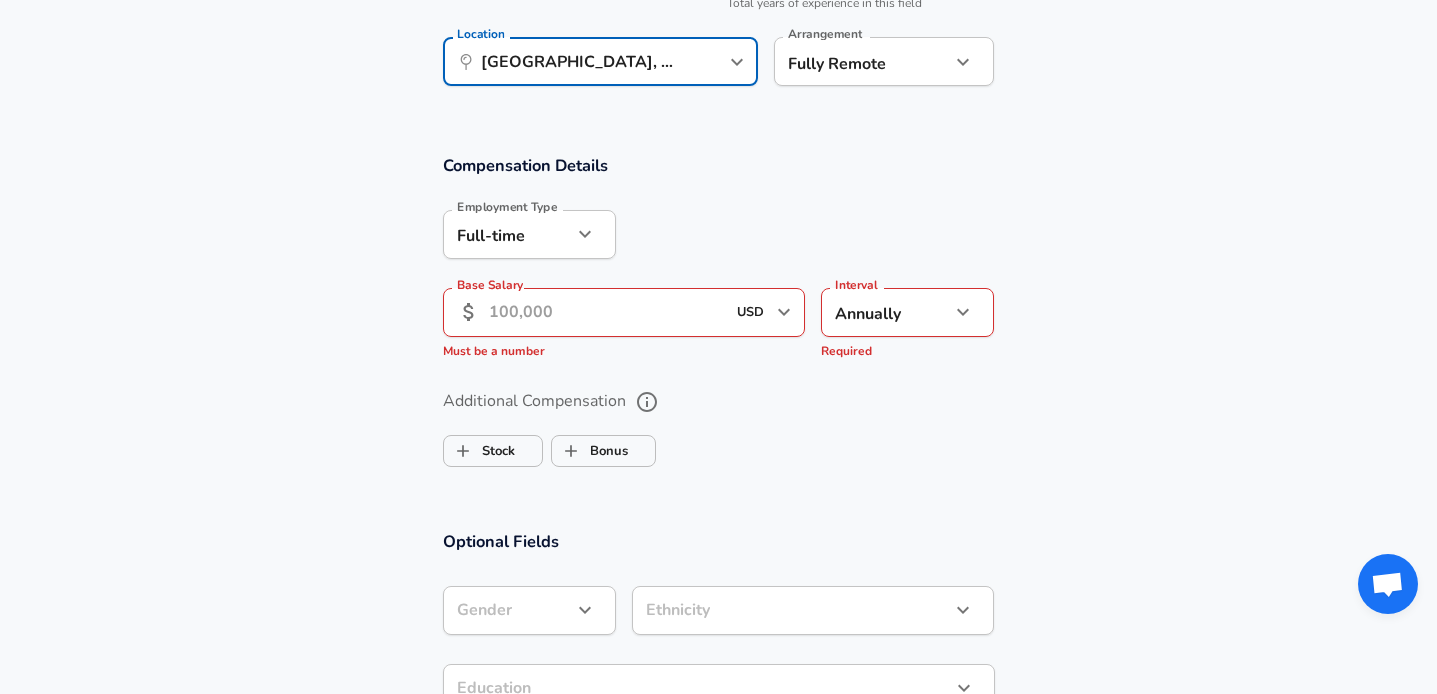 click 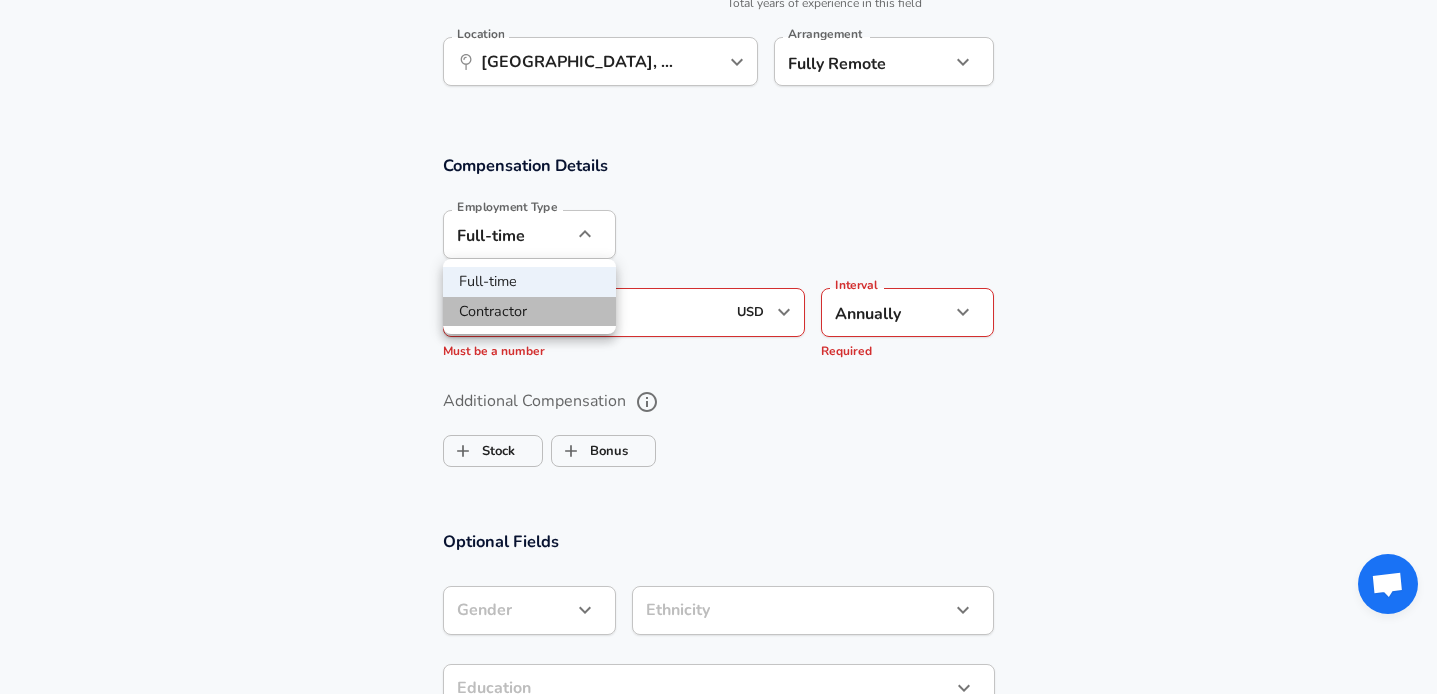 click on "Contractor" at bounding box center (529, 312) 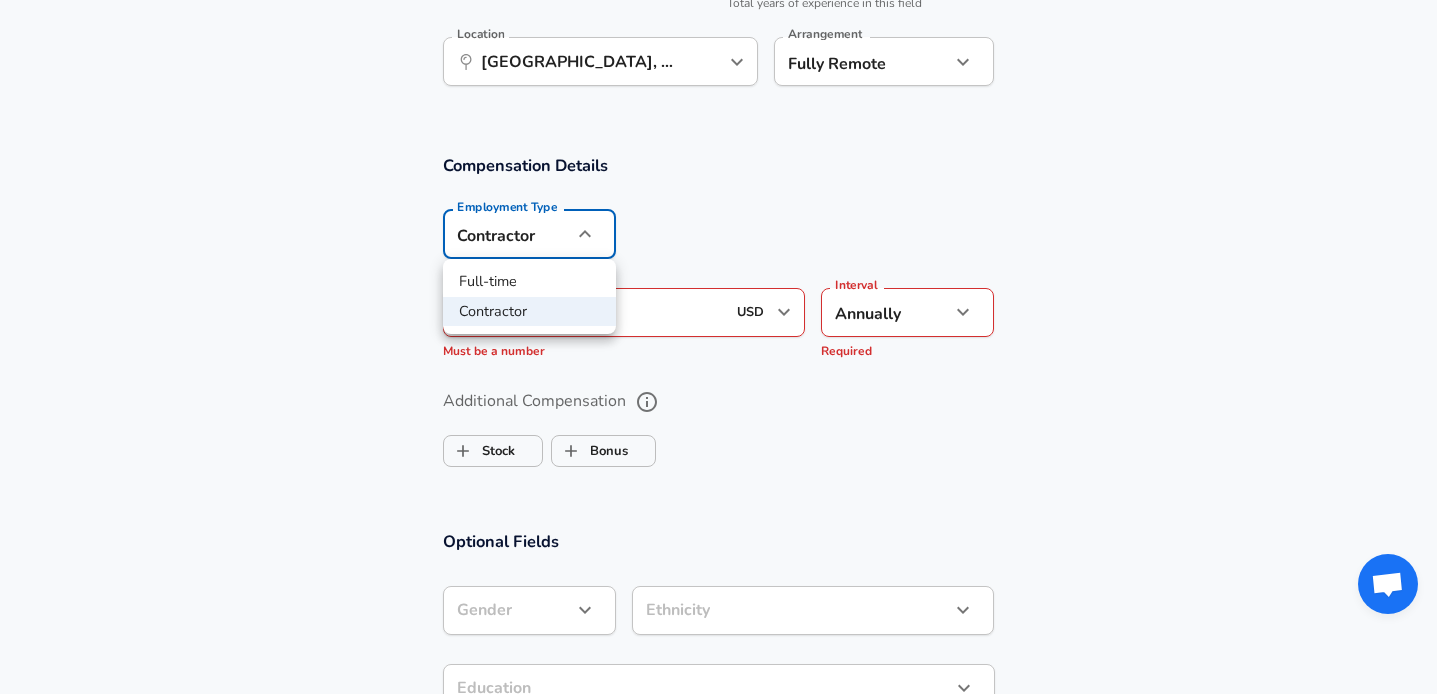 click on "Restart Add Your Salary Upload your offer letter   to verify your submission Enhance Privacy and Anonymity No Automatically hides specific fields until there are enough submissions to safely display the full details.   More Details Based on your submission and the data points that we have already collected, we will automatically hide and anonymize specific fields if there aren't enough data points to remain sufficiently anonymous. Company & Title Information   Enter the company you received your offer from Company Dow Company   Select the title that closest resembles your official title. This should be similar to the title that was present on your offer letter. Title Mechanical Engineer Title   Select a job family that best fits your role. If you can't find one, select 'Other' to enter a custom job family Job Family Mechanical Engineer Job Family   Select a Specialization that best fits your role. If you can't find one, select 'Other' to enter a custom specialization Select Specialization R&D R&D   Level l3 0" at bounding box center (718, -786) 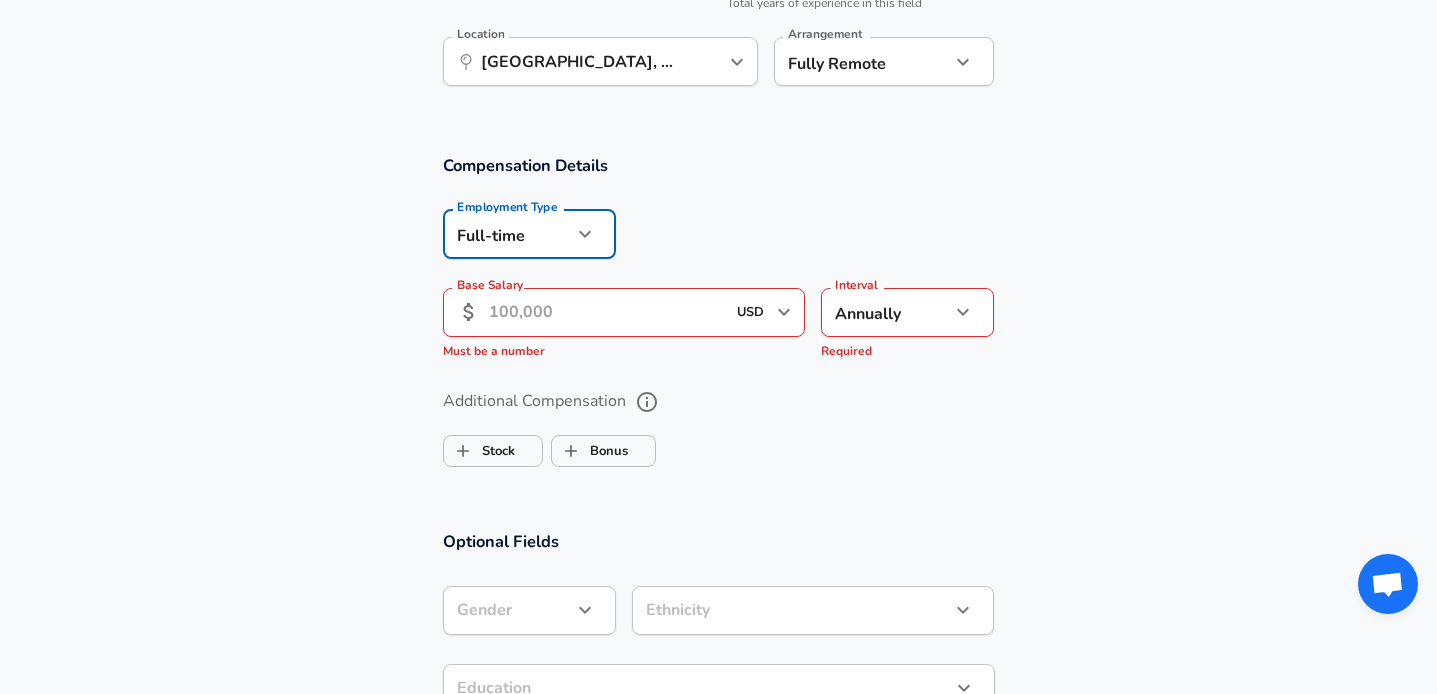 click on "Base Salary" at bounding box center [607, 312] 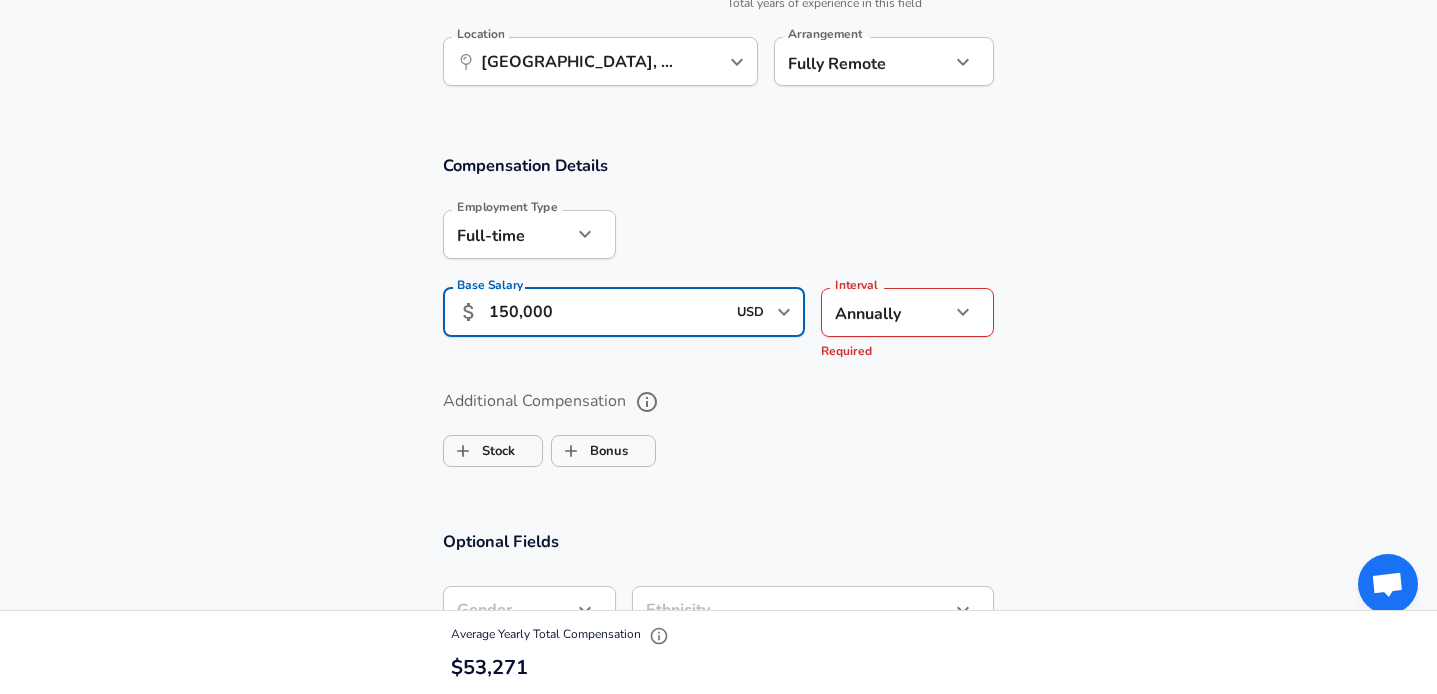 type on "150,000" 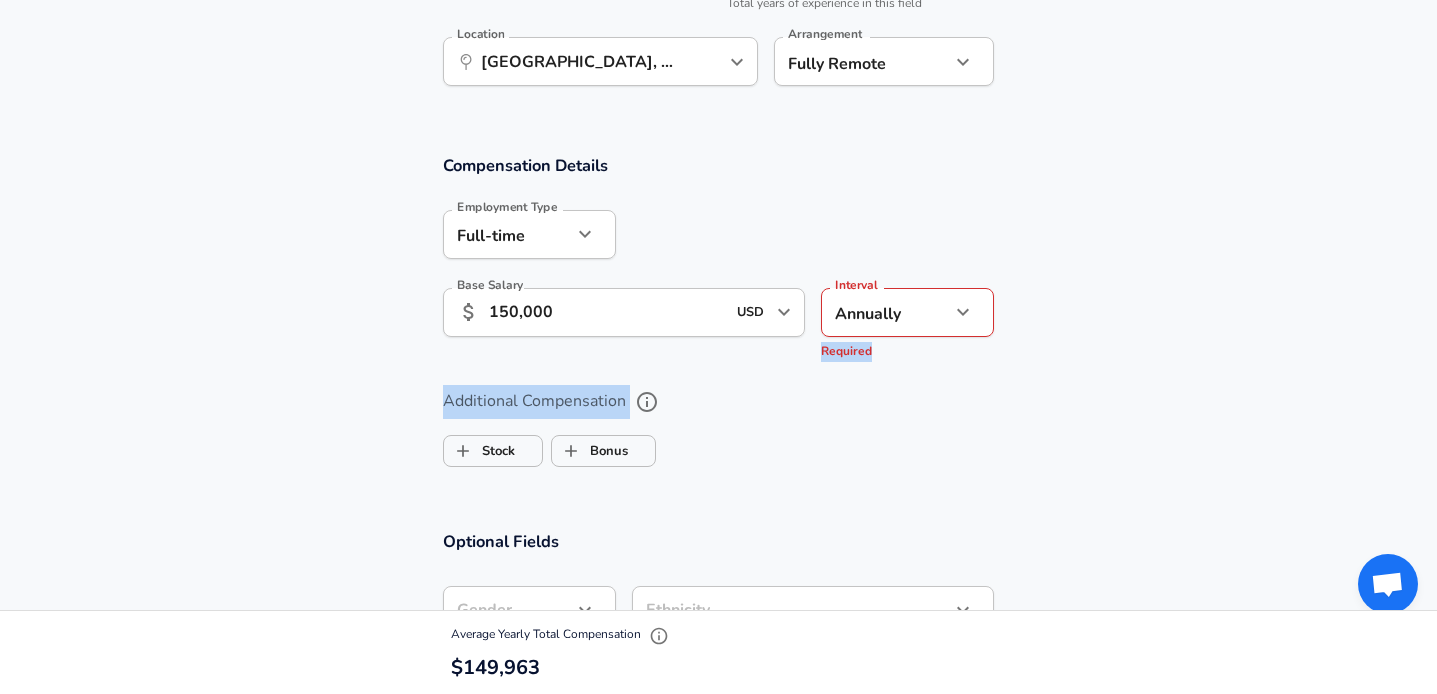drag, startPoint x: 836, startPoint y: 434, endPoint x: 841, endPoint y: 283, distance: 151.08276 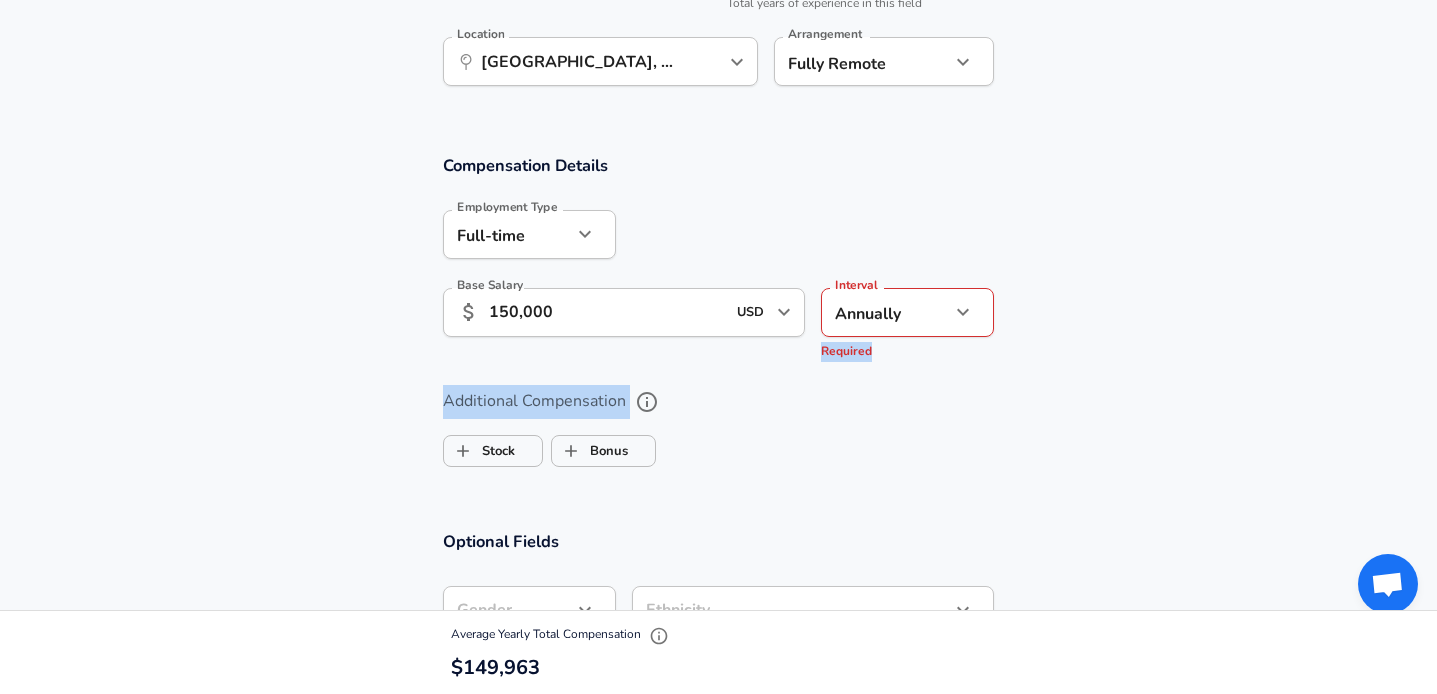 click on "Compensation Details Employment Type [DEMOGRAPHIC_DATA] full_time Employment Type Base Salary ​ 150,000 USD ​ Required Base Salary Interval Annually yearly Interval Required Additional Compensation   Stock Bonus" at bounding box center [718, 319] 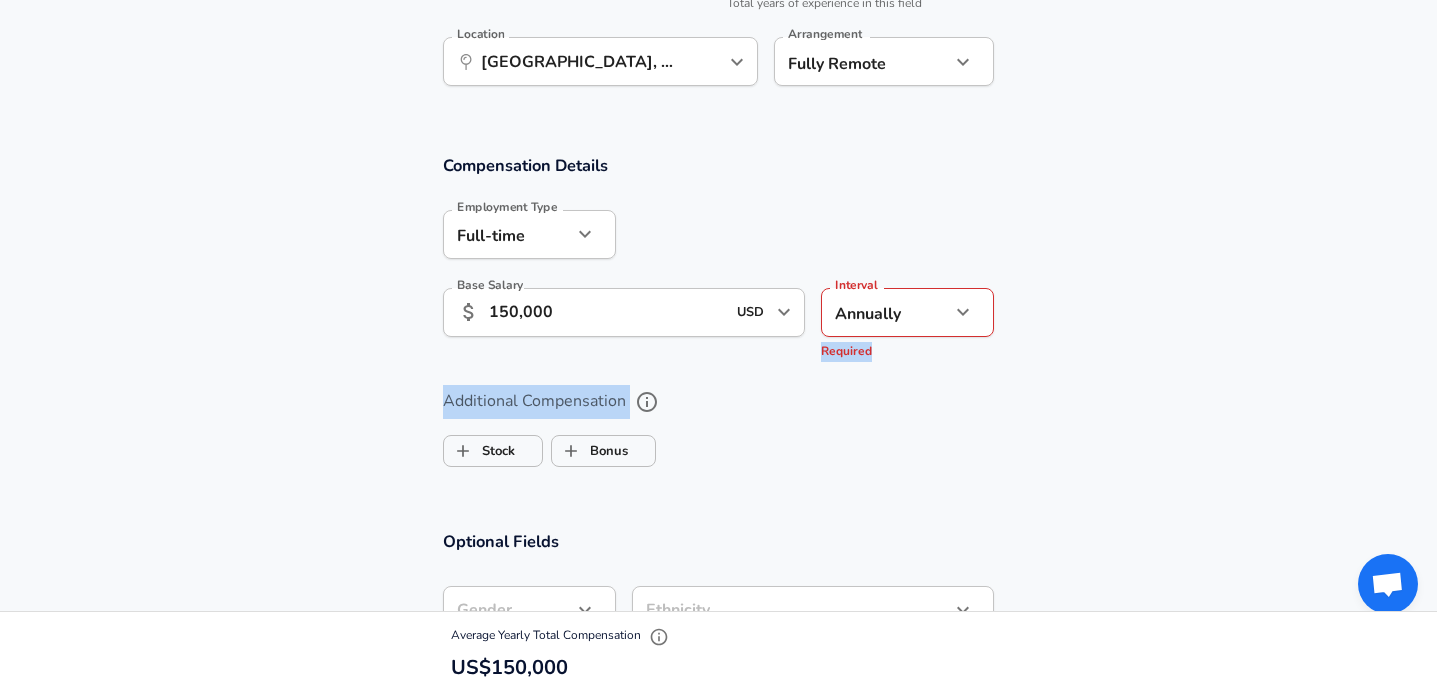 click on "Interval" at bounding box center [856, 285] 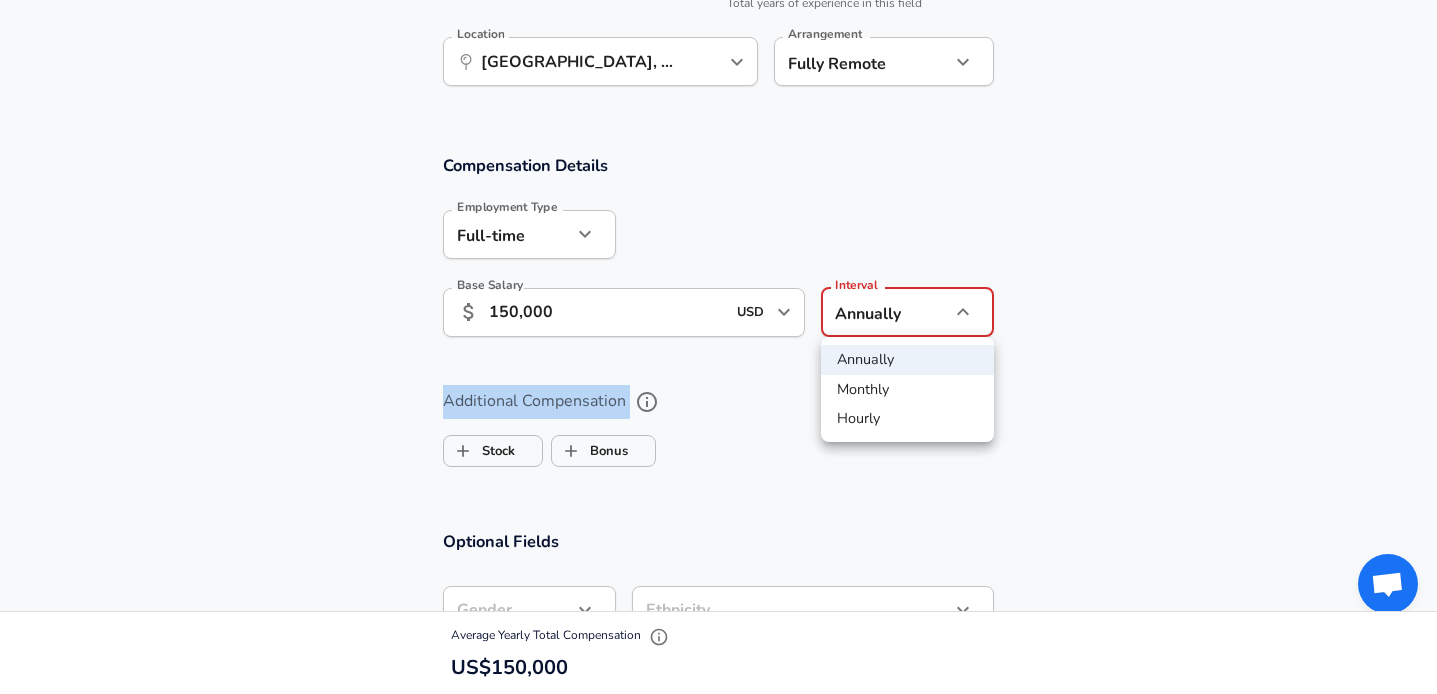 click on "Restart Add Your Salary Upload your offer letter   to verify your submission Enhance Privacy and Anonymity No Automatically hides specific fields until there are enough submissions to safely display the full details.   More Details Based on your submission and the data points that we have already collected, we will automatically hide and anonymize specific fields if there aren't enough data points to remain sufficiently anonymous. Company & Title Information   Enter the company you received your offer from Company Dow Company   Select the title that closest resembles your official title. This should be similar to the title that was present on your offer letter. Title Mechanical Engineer Title   Select a job family that best fits your role. If you can't find one, select 'Other' to enter a custom job family Job Family Mechanical Engineer Job Family   Select a Specialization that best fits your role. If you can't find one, select 'Other' to enter a custom specialization Select Specialization R&D R&D   Level l3 0" at bounding box center (718, -786) 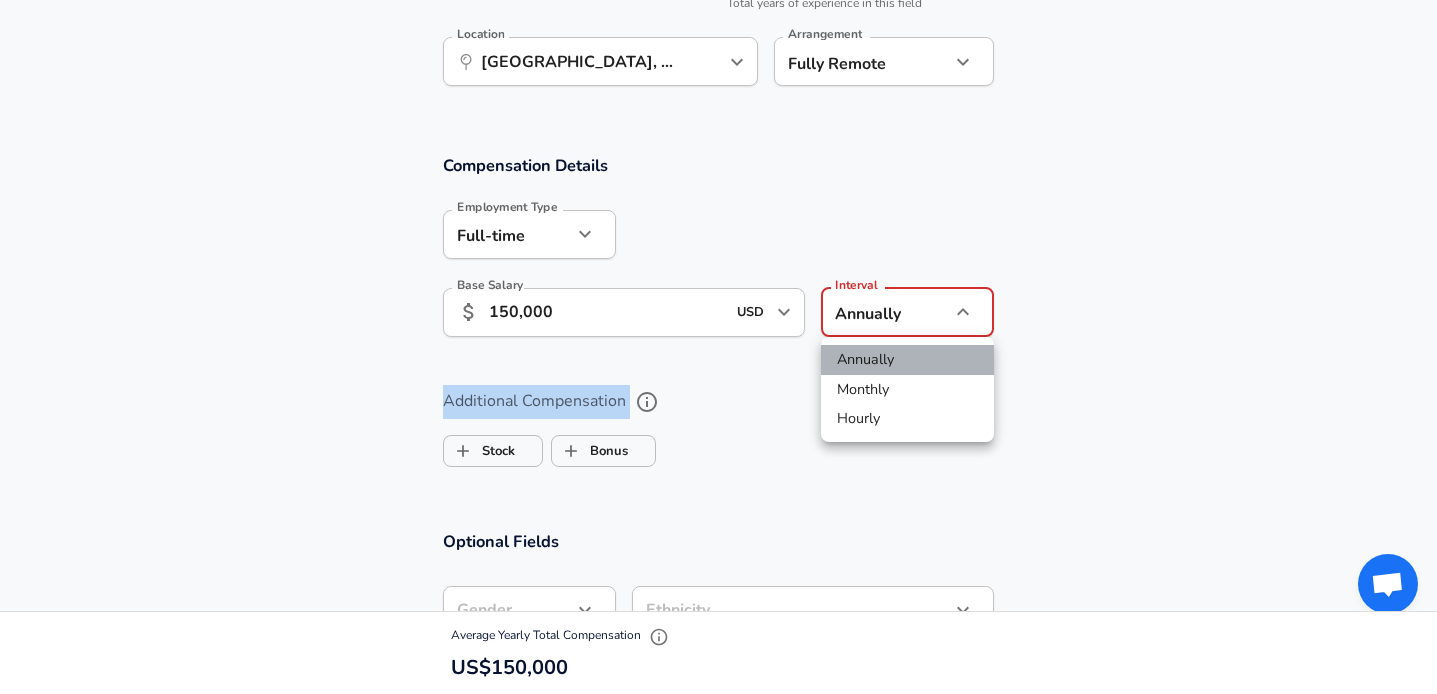 click on "Annually" at bounding box center [907, 360] 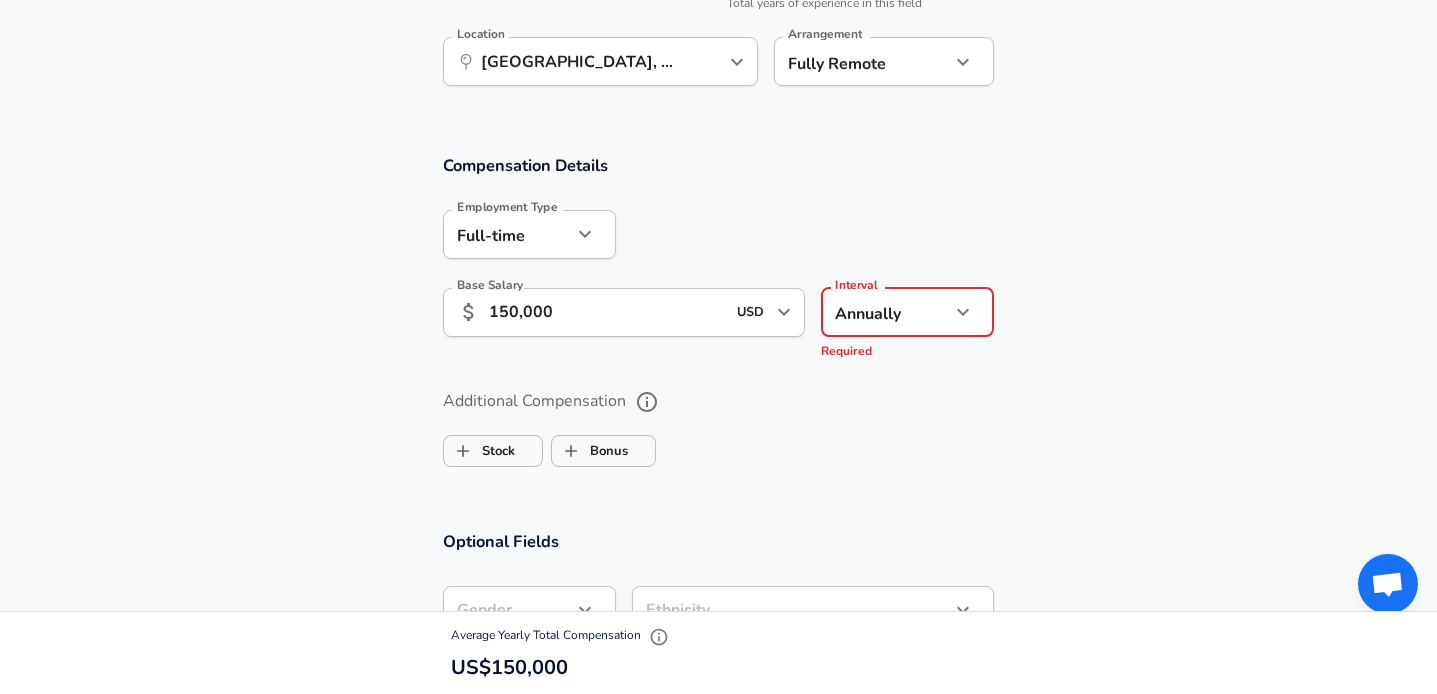 click on "Compensation Details Employment Type [DEMOGRAPHIC_DATA] full_time Employment Type Base Salary ​ 150,000 USD ​ Required Base Salary Interval Annually yearly Interval Required Additional Compensation   Stock Bonus" at bounding box center (718, 319) 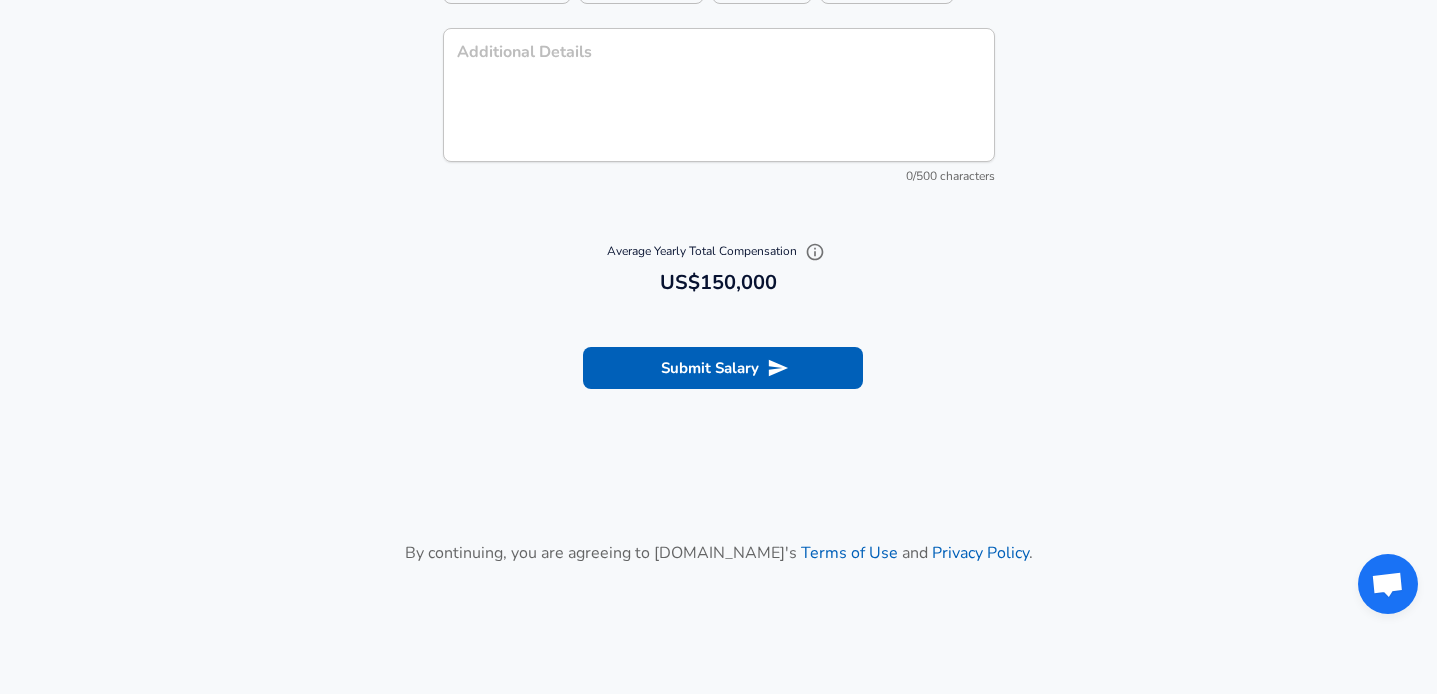 scroll, scrollTop: 2112, scrollLeft: 0, axis: vertical 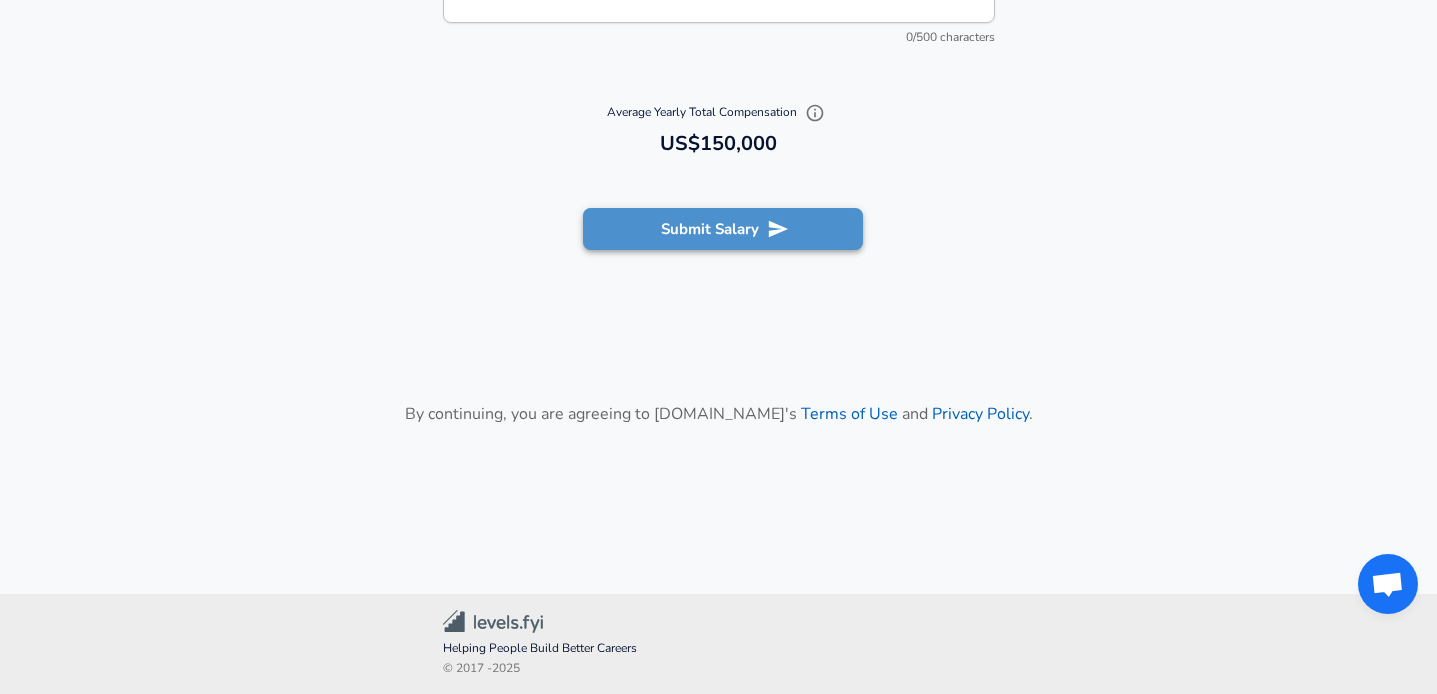 click on "Submit Salary" at bounding box center [723, 229] 